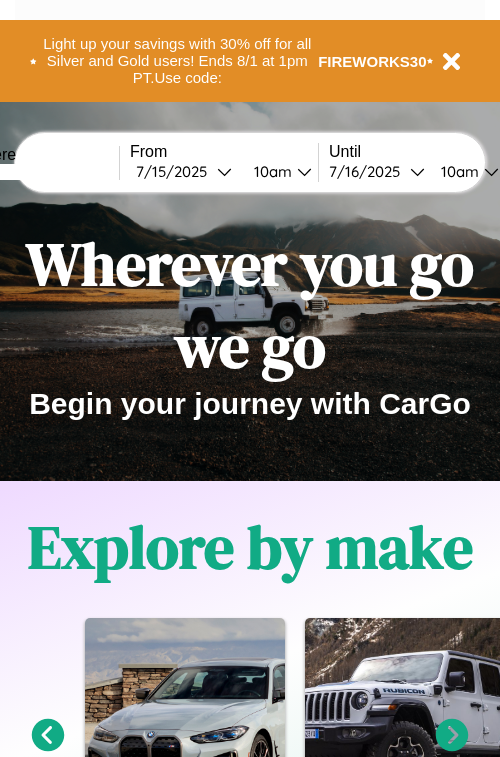 scroll, scrollTop: 0, scrollLeft: 0, axis: both 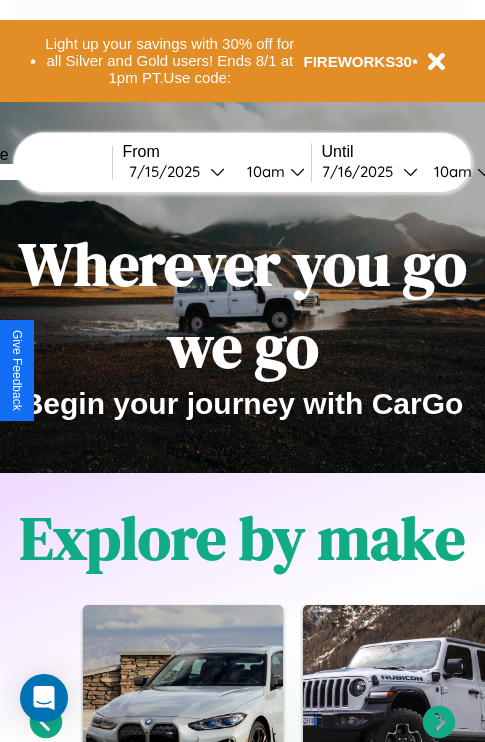 click at bounding box center [37, 172] 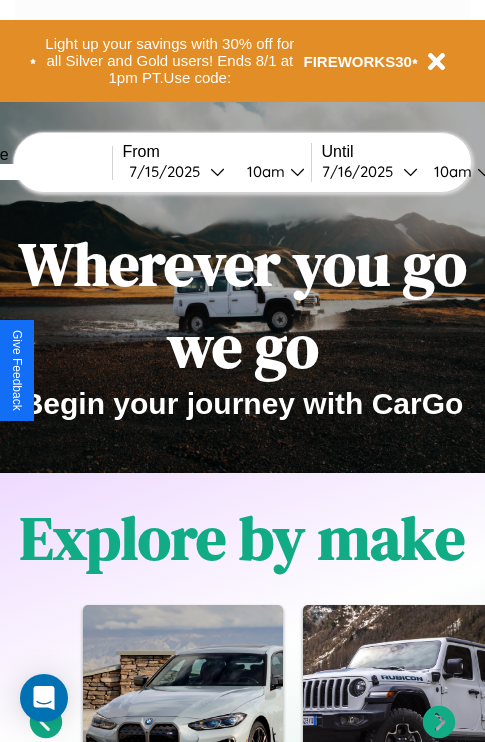 type on "****" 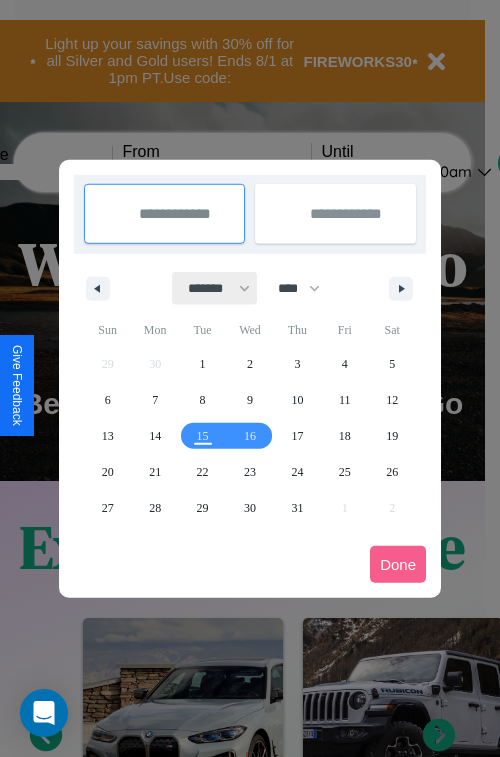 click on "******* ******** ***** ***** *** **** **** ****** ********* ******* ******** ********" at bounding box center (215, 288) 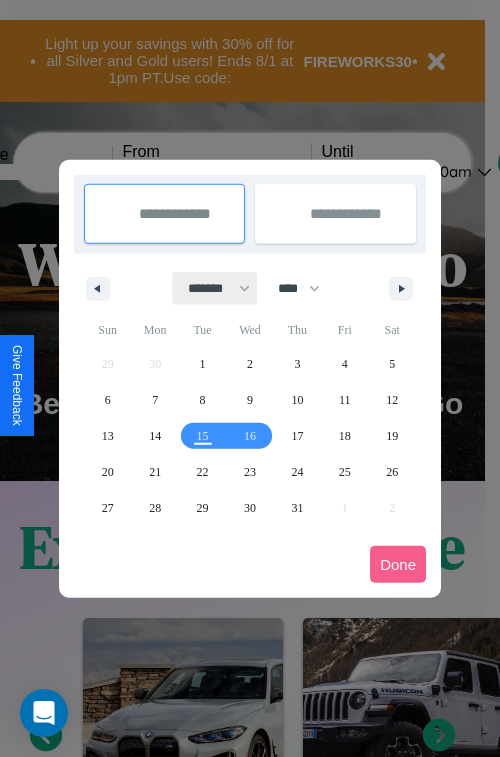 select on "**" 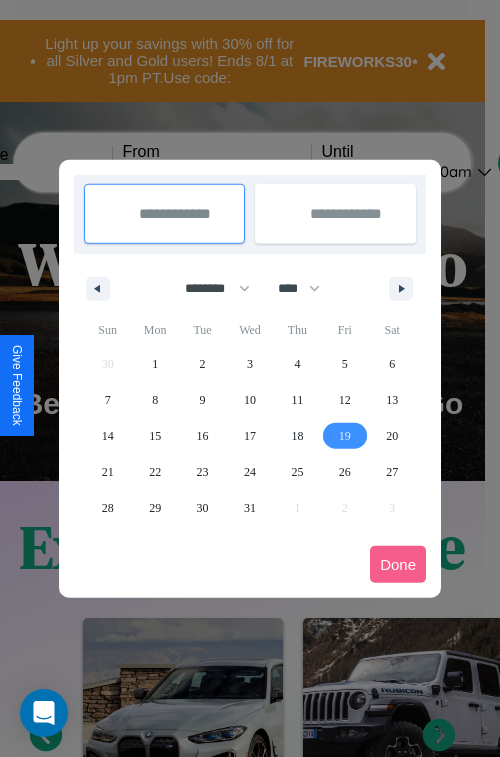 click on "19" at bounding box center (345, 436) 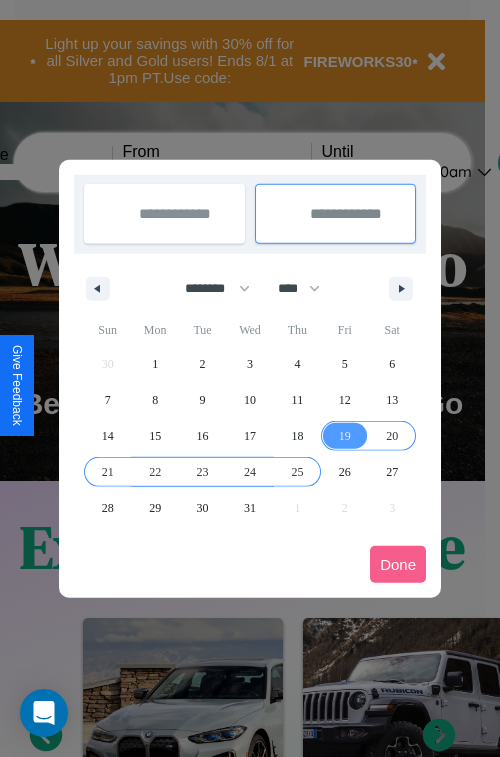 click on "25" at bounding box center [297, 472] 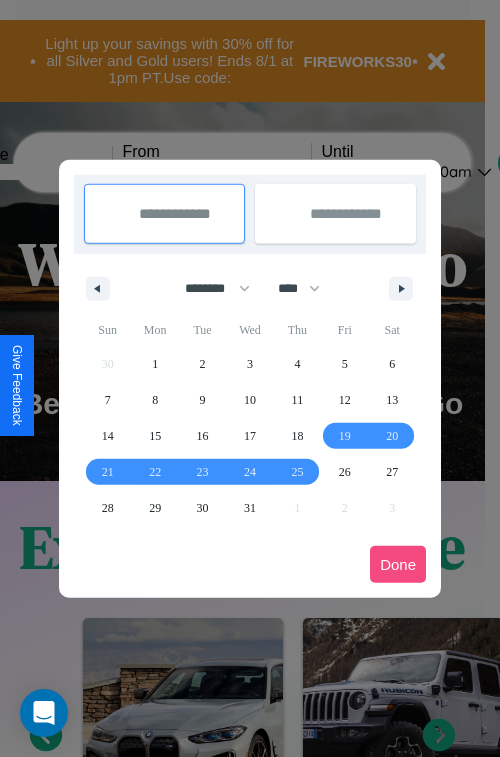 click on "Done" at bounding box center (398, 564) 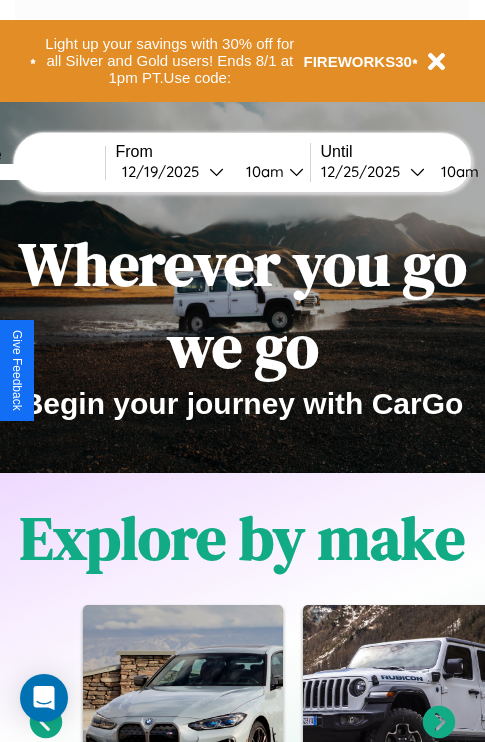 click on "10am" at bounding box center [262, 171] 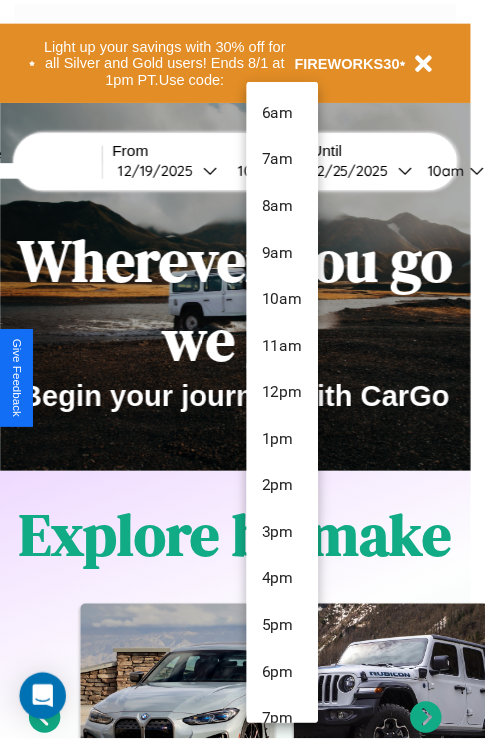 scroll, scrollTop: 163, scrollLeft: 0, axis: vertical 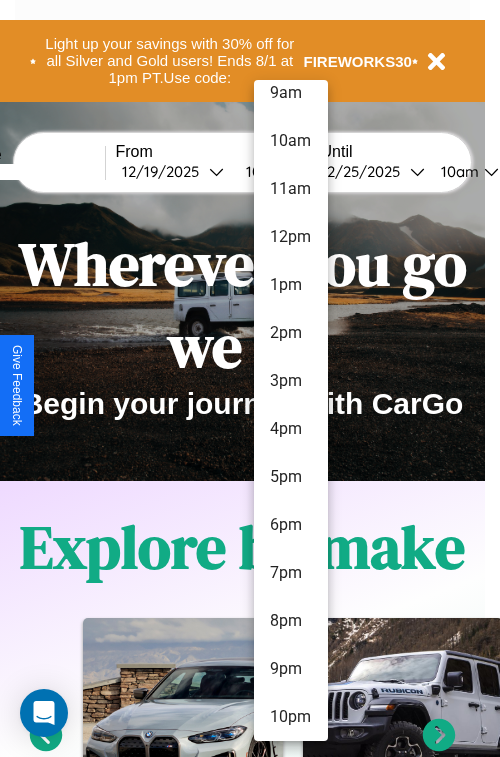 click on "10pm" at bounding box center (291, 717) 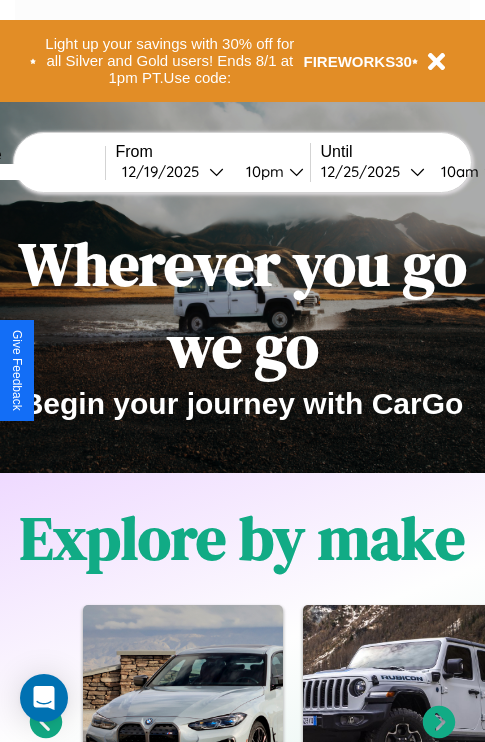 click on "10am" at bounding box center (457, 171) 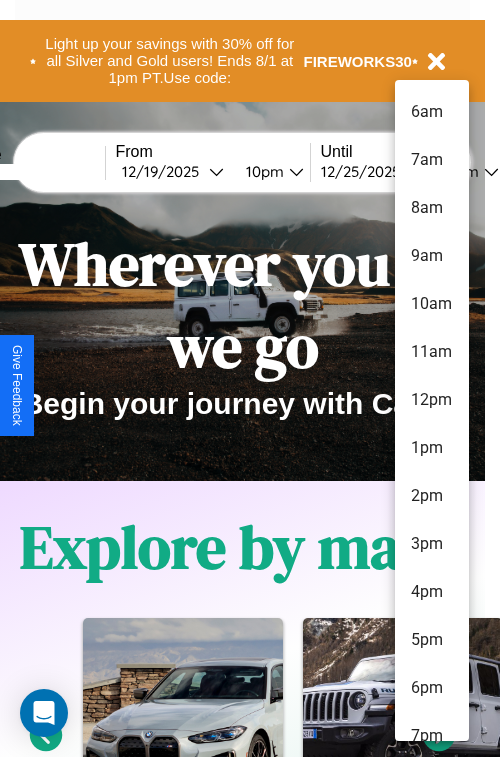 click on "10am" at bounding box center (432, 304) 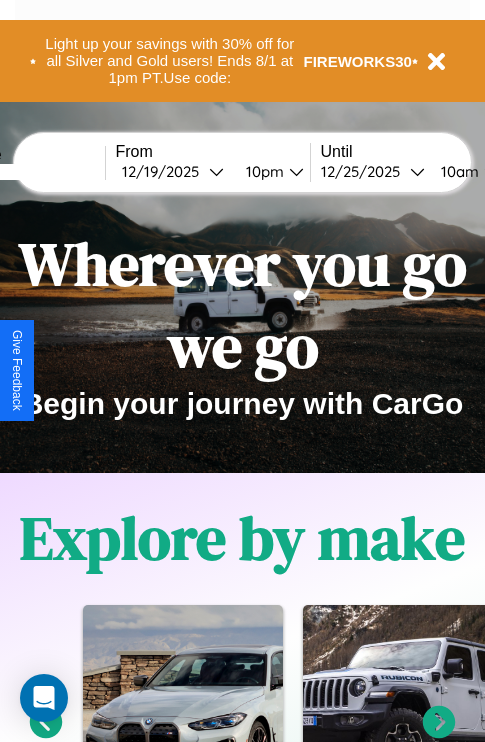scroll, scrollTop: 0, scrollLeft: 81, axis: horizontal 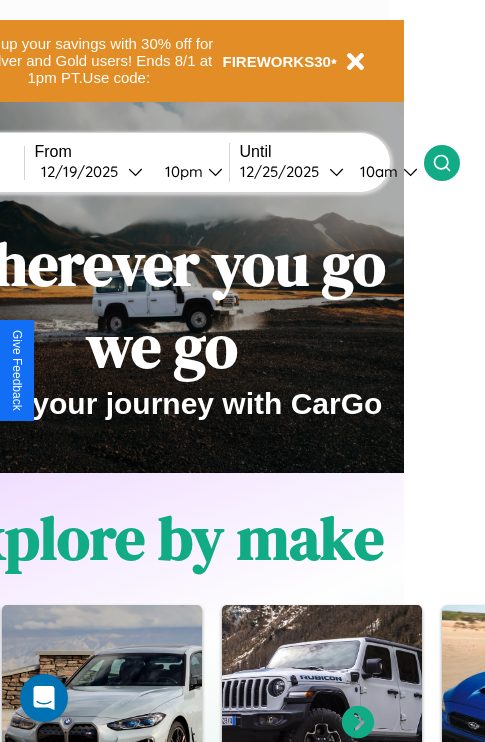 click 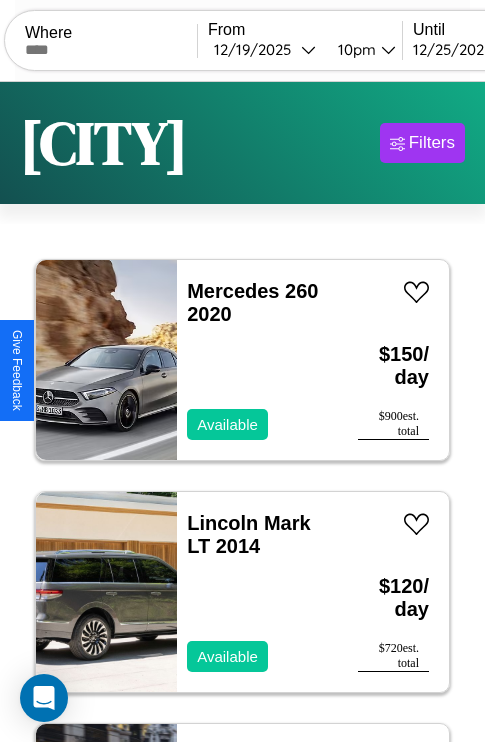 scroll, scrollTop: 95, scrollLeft: 0, axis: vertical 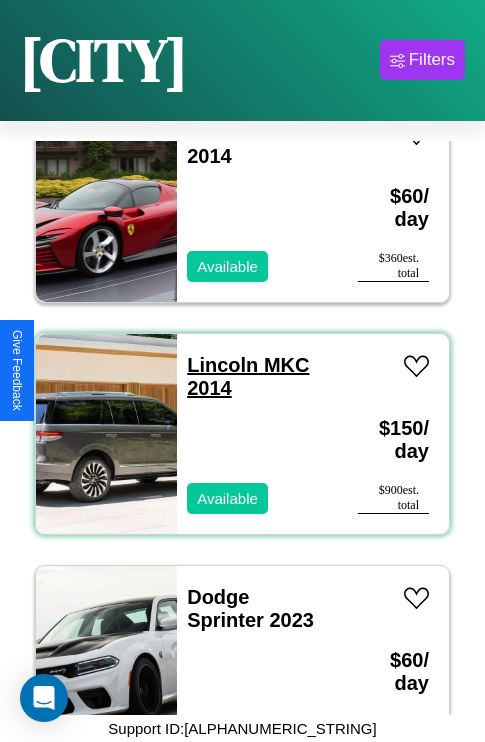 click on "[BRAND] [MODEL] [YEAR]" at bounding box center [248, 376] 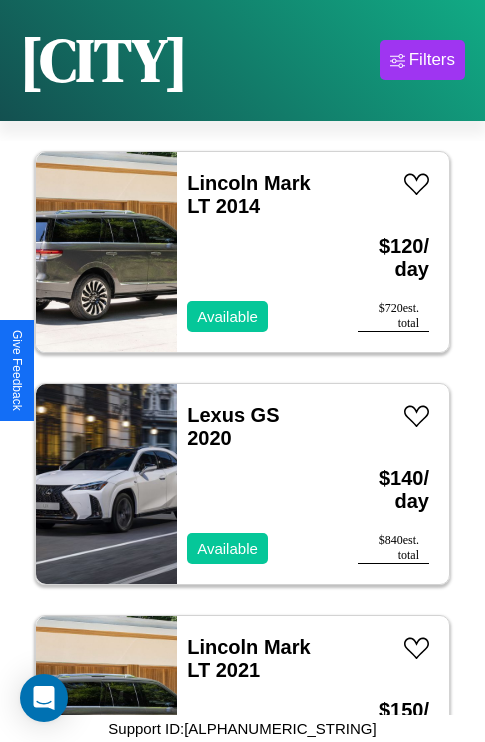 scroll, scrollTop: 75, scrollLeft: 0, axis: vertical 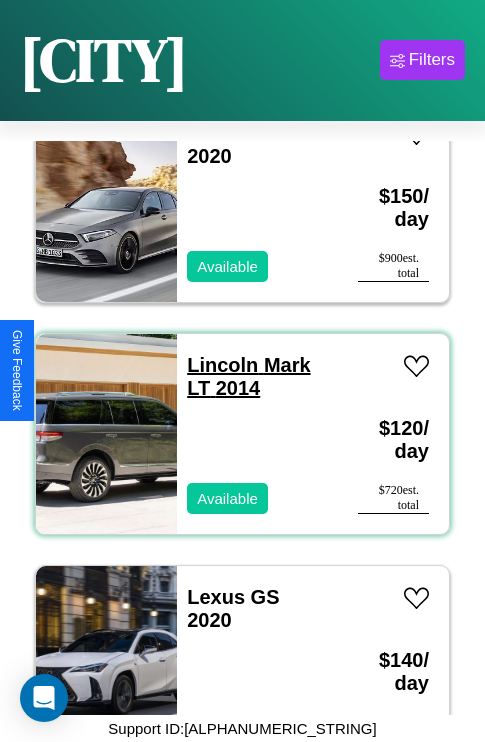 click on "[BRAND] [MODEL] [YEAR]" at bounding box center [248, 376] 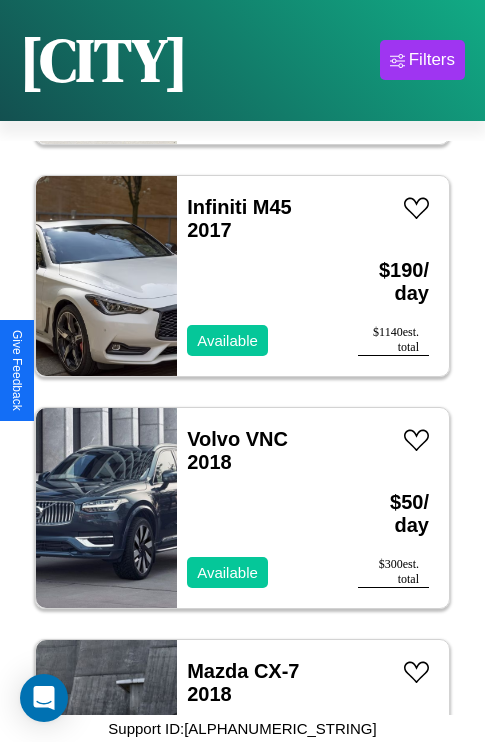 scroll, scrollTop: 26523, scrollLeft: 0, axis: vertical 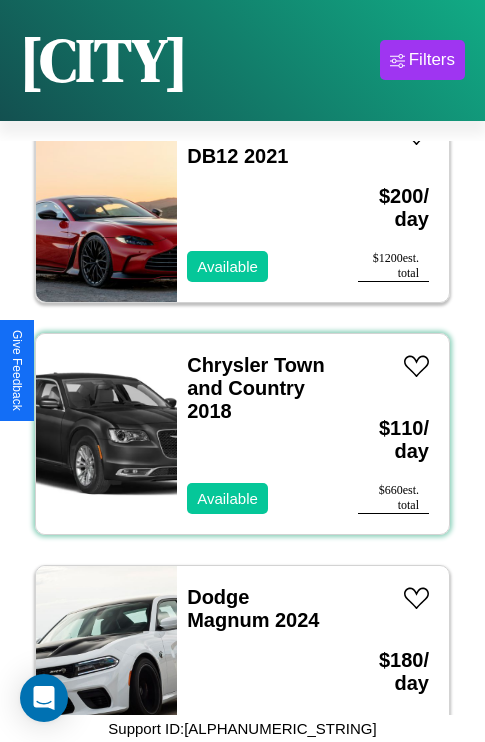 click on "[BRAND] [MODEL] [YEAR] Available" at bounding box center [257, 434] 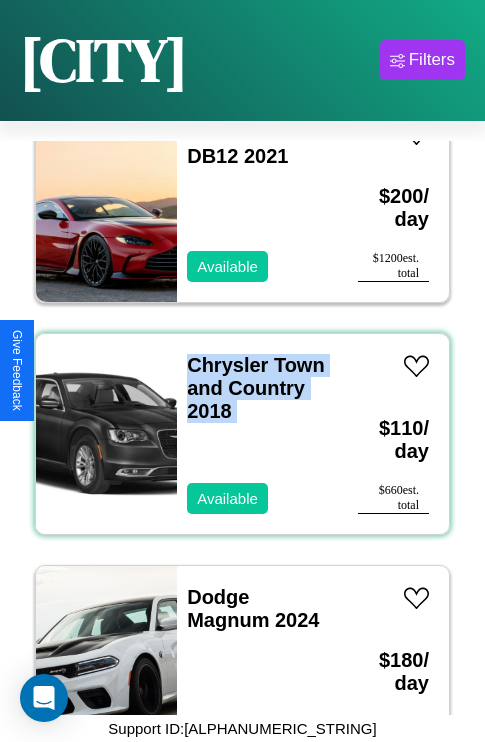 click on "[BRAND] [MODEL] [YEAR] Available" at bounding box center (257, 434) 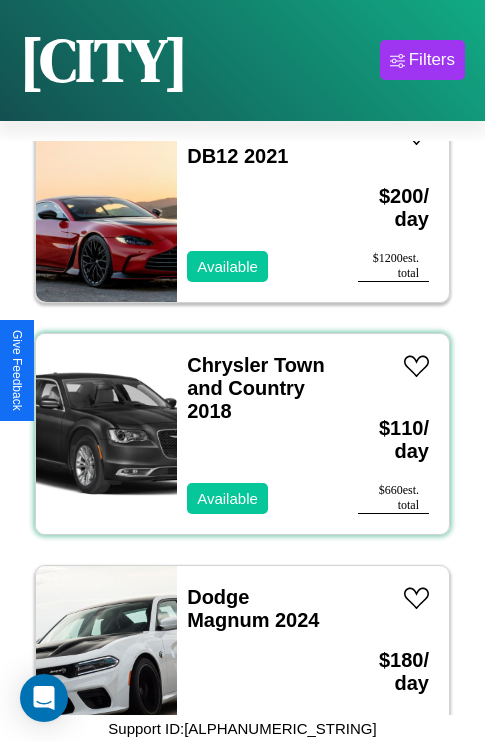 click on "[BRAND] [MODEL] [YEAR] Available" at bounding box center (257, 434) 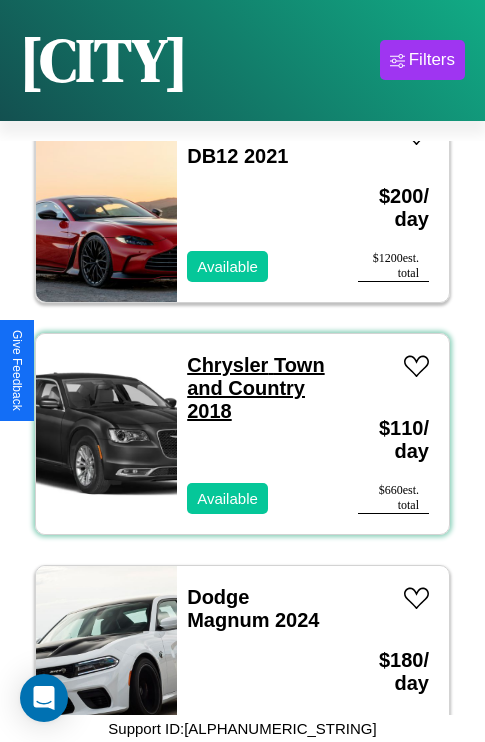 click on "[BRAND] [MODEL] [YEAR]" at bounding box center (255, 388) 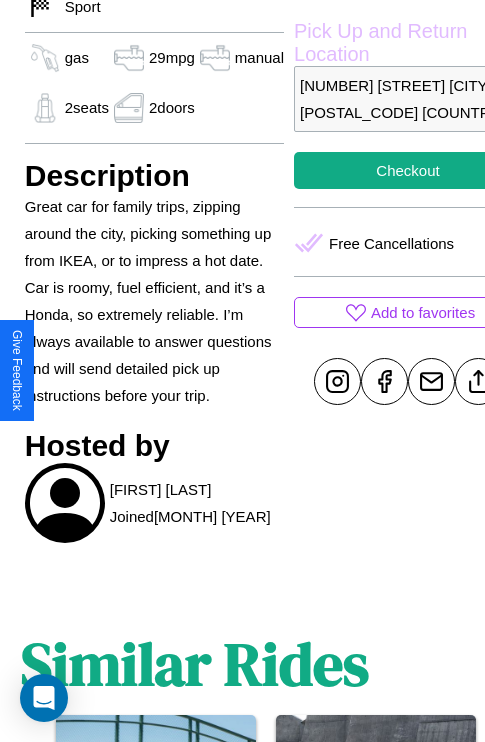 scroll, scrollTop: 643, scrollLeft: 48, axis: both 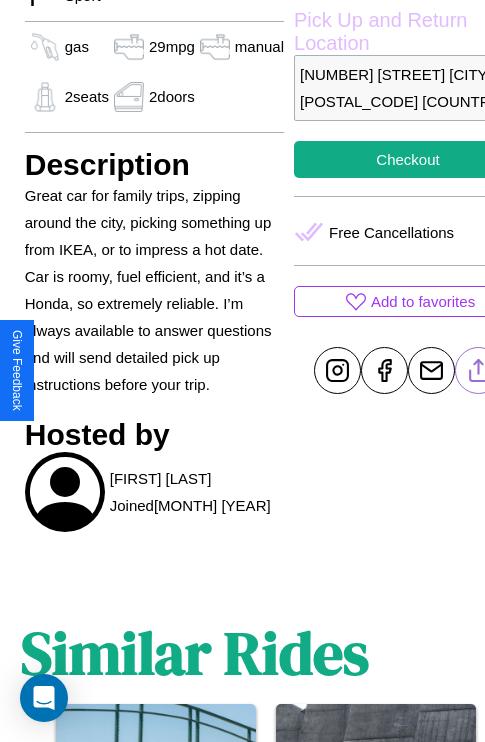click 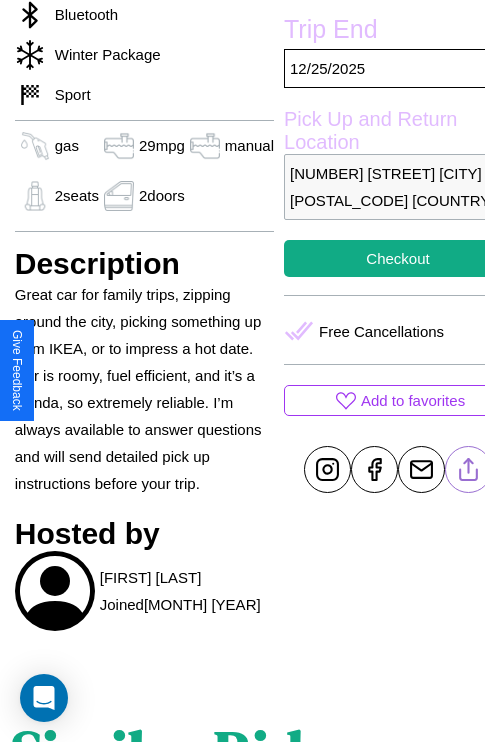 scroll, scrollTop: 432, scrollLeft: 68, axis: both 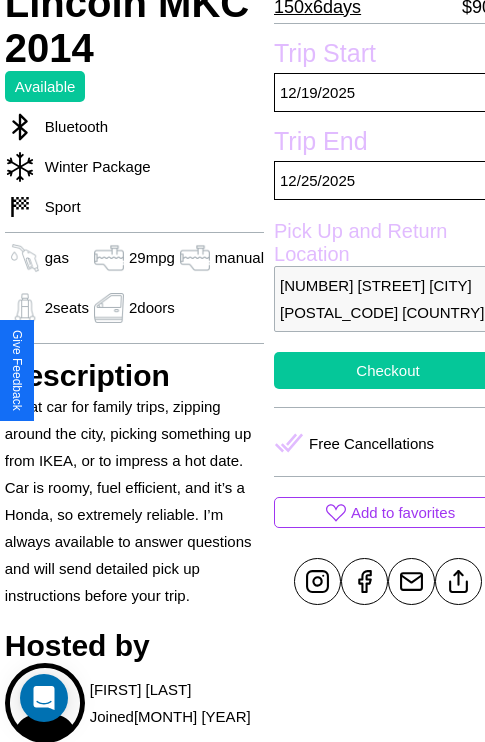 click on "Checkout" at bounding box center (388, 370) 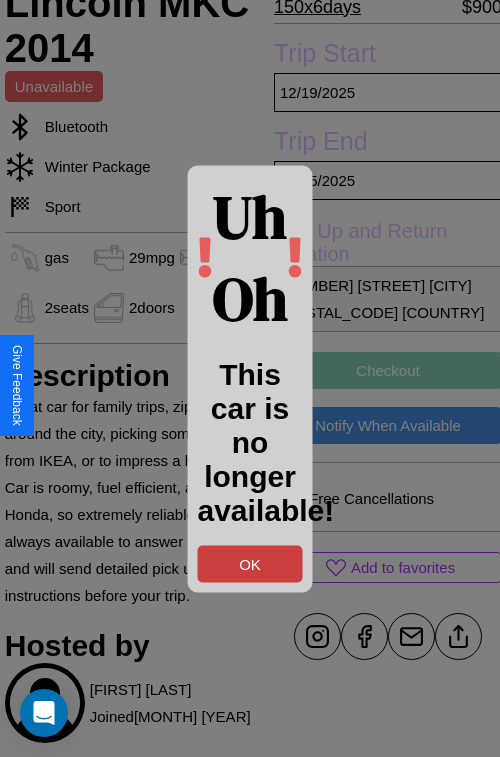 click on "OK" at bounding box center [250, 563] 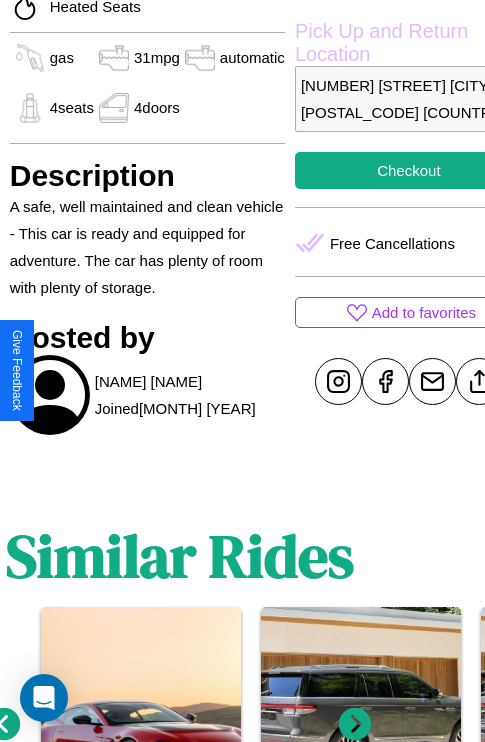 scroll, scrollTop: 643, scrollLeft: 64, axis: both 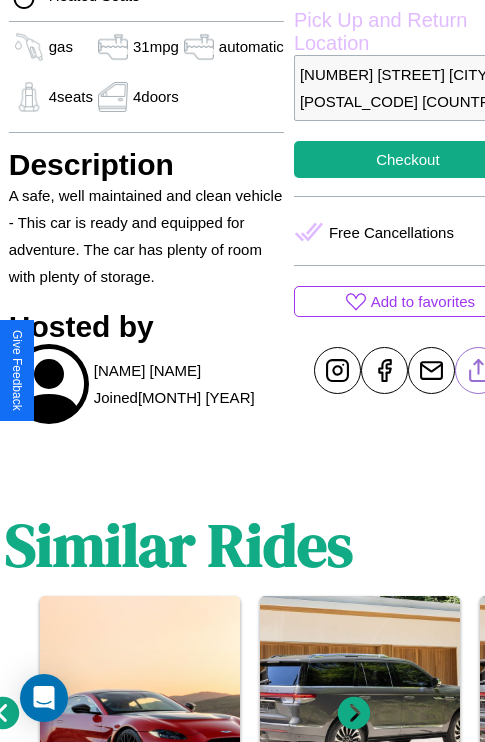 click 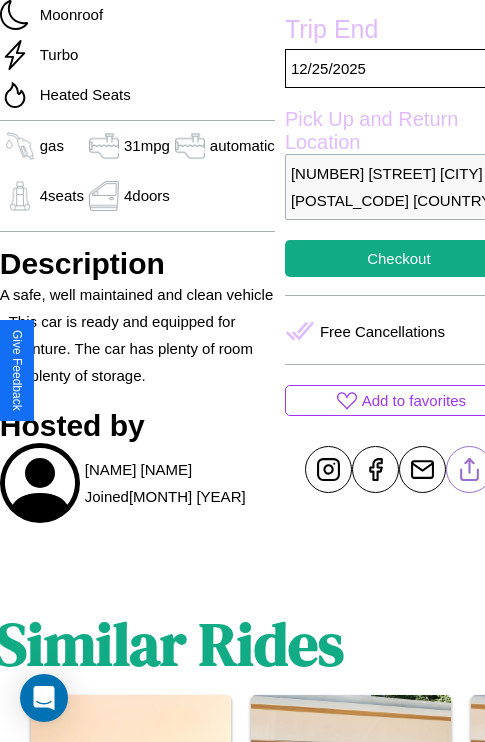 scroll, scrollTop: 432, scrollLeft: 84, axis: both 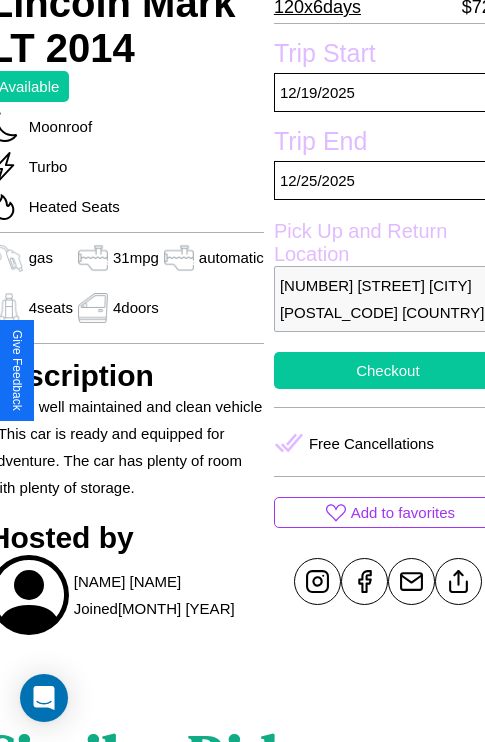 click on "Checkout" at bounding box center (388, 370) 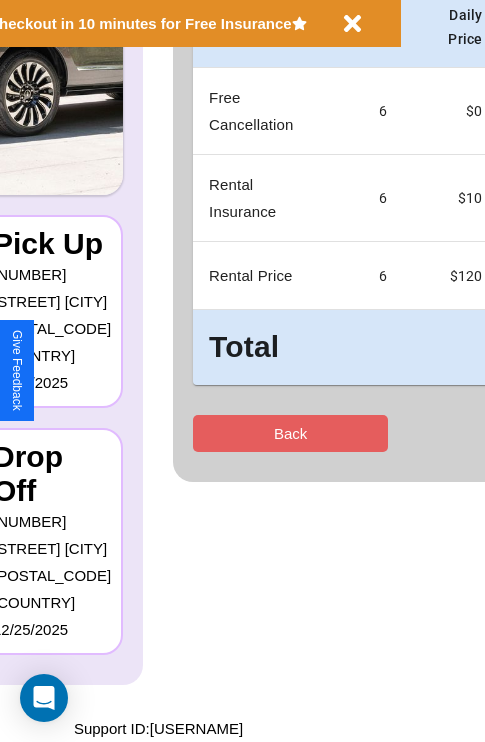 scroll, scrollTop: 0, scrollLeft: 0, axis: both 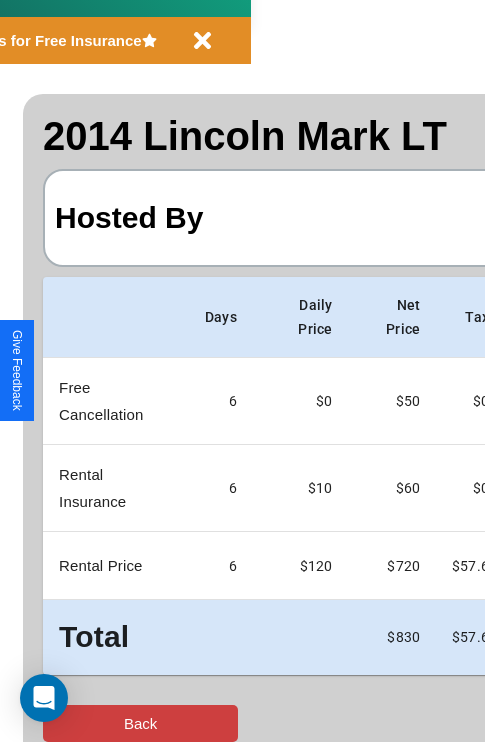 click on "Back" at bounding box center [140, 723] 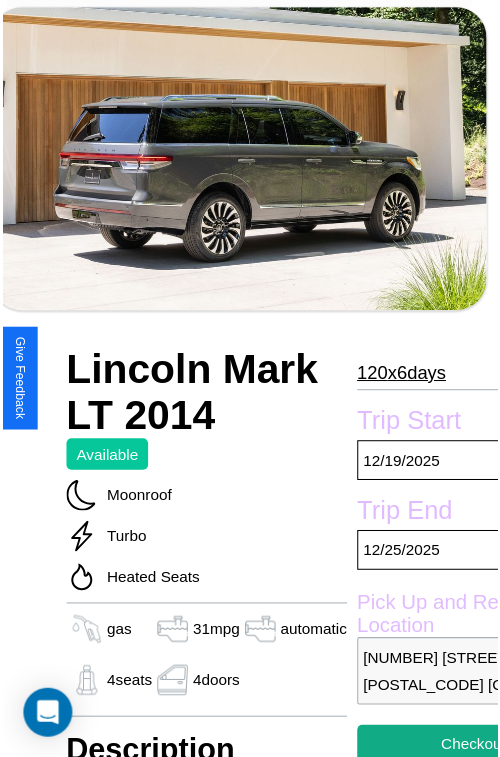 scroll, scrollTop: 574, scrollLeft: 84, axis: both 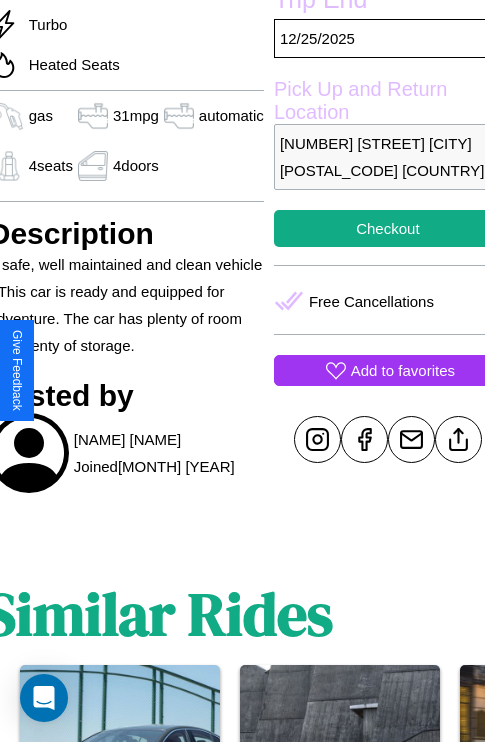 click on "Add to favorites" at bounding box center (403, 370) 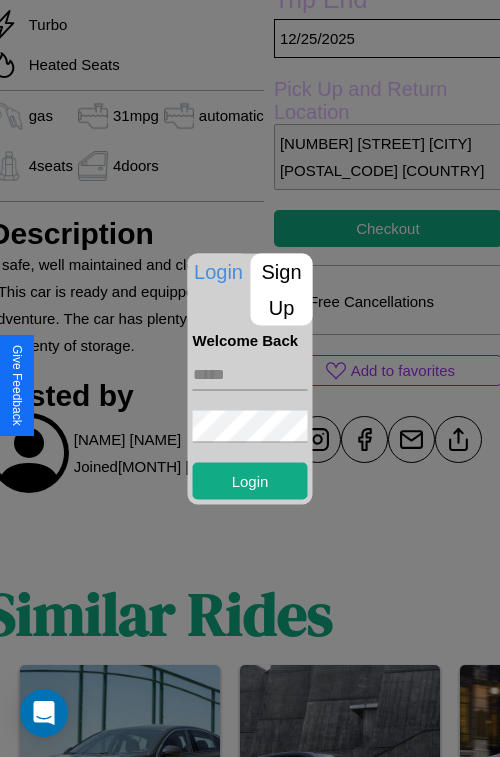 click on "Sign Up" at bounding box center [282, 289] 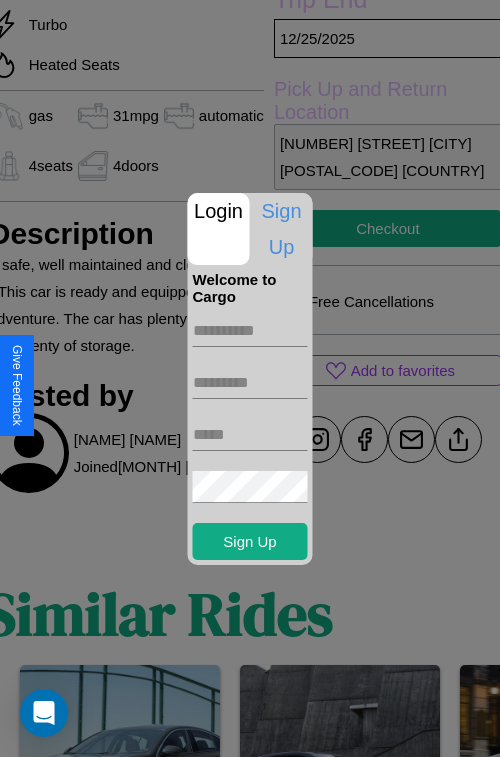 click at bounding box center (250, 331) 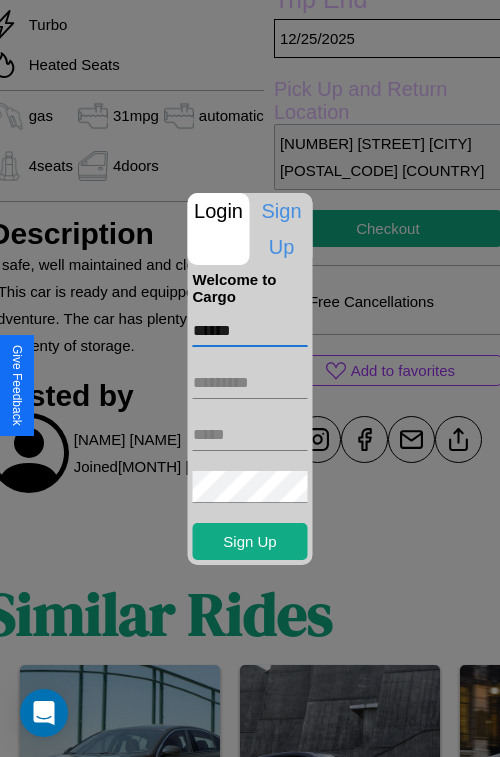 type on "******" 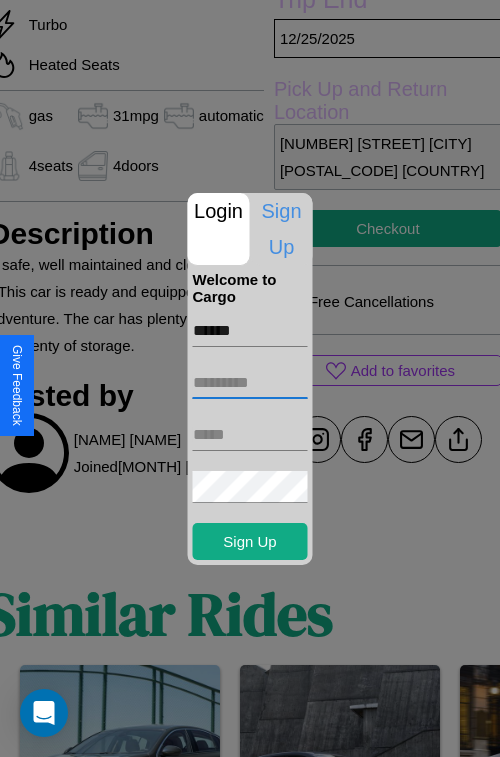 click at bounding box center [250, 383] 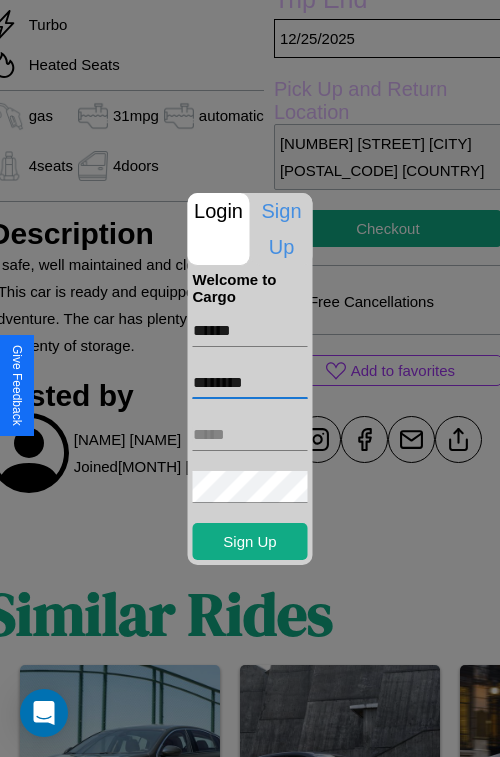 type on "********" 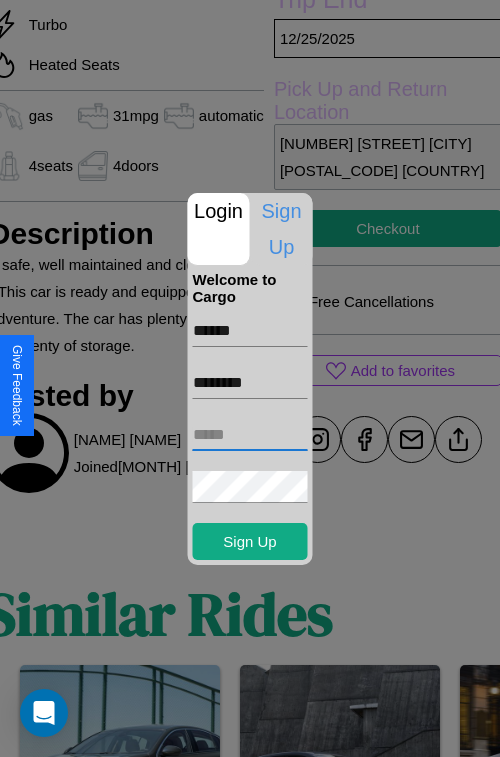 click at bounding box center (250, 435) 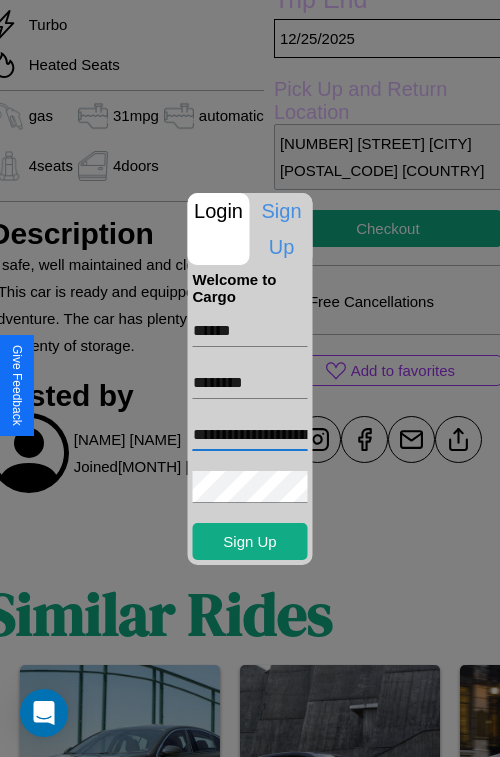 scroll, scrollTop: 0, scrollLeft: 67, axis: horizontal 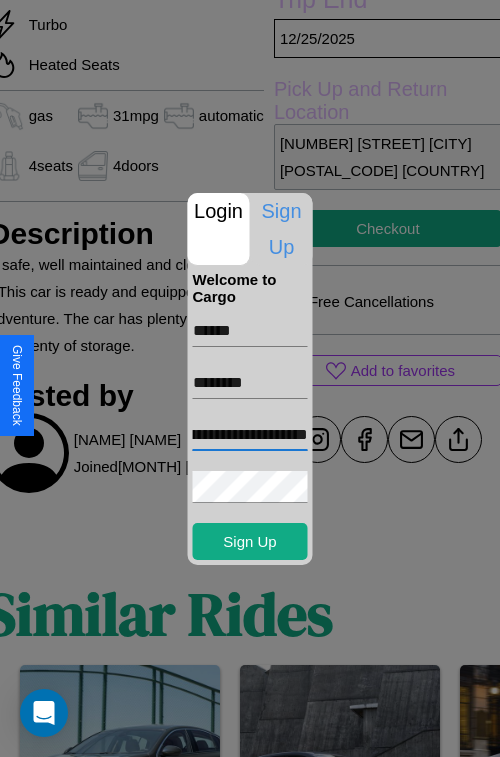 type on "**********" 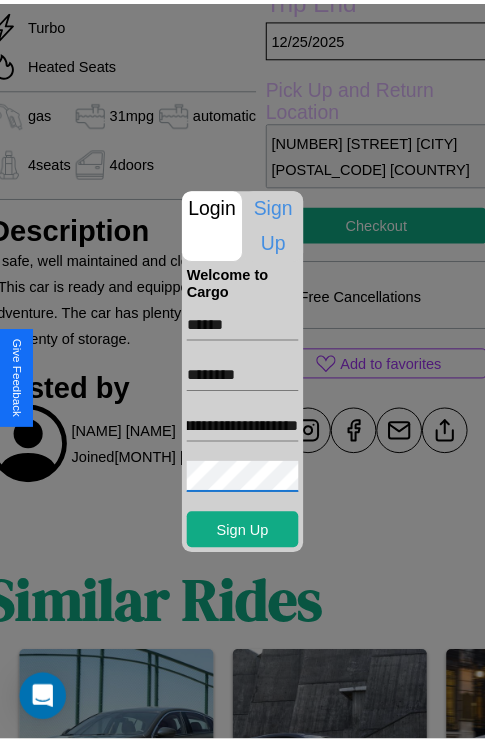 scroll, scrollTop: 0, scrollLeft: 0, axis: both 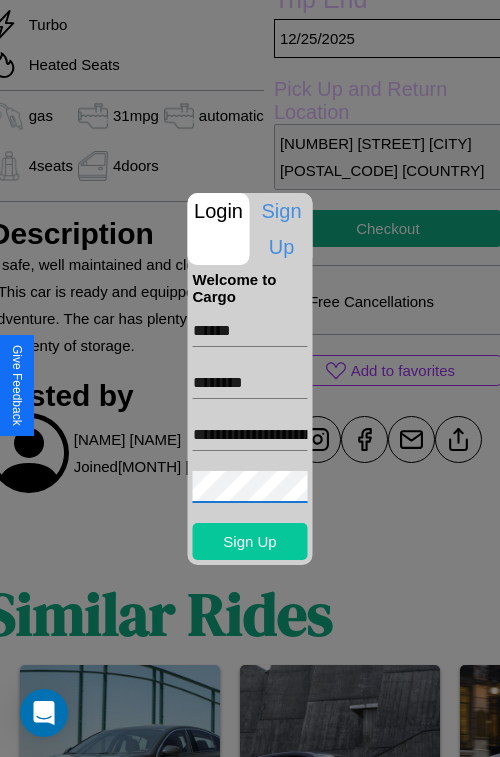 click on "Sign Up" at bounding box center (250, 541) 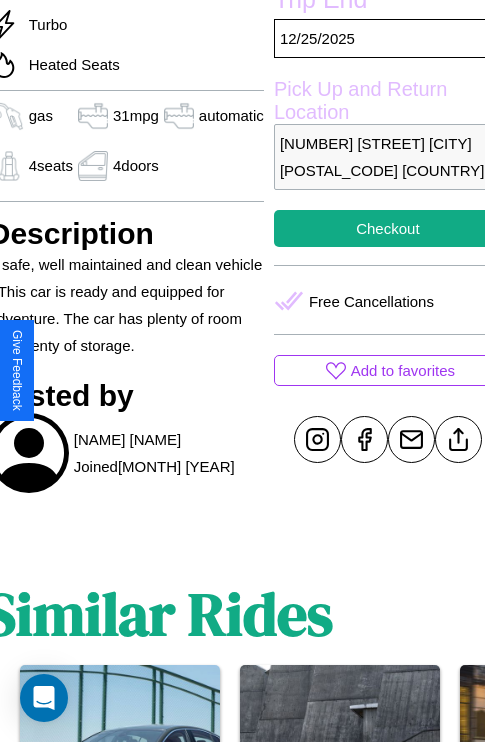 scroll, scrollTop: 574, scrollLeft: 84, axis: both 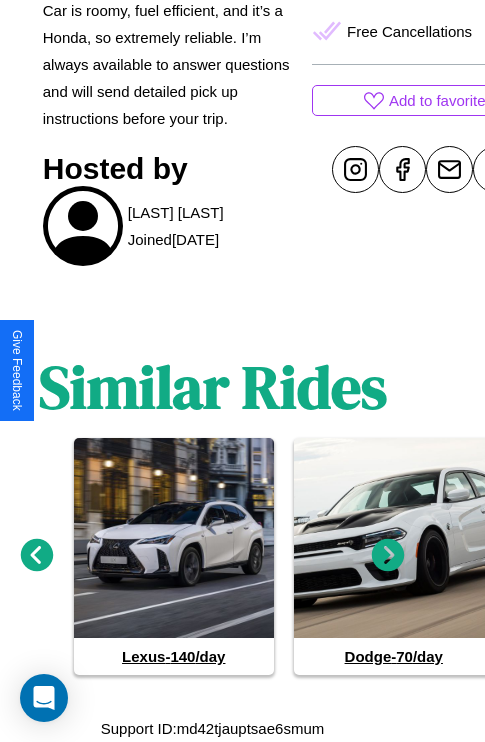 click 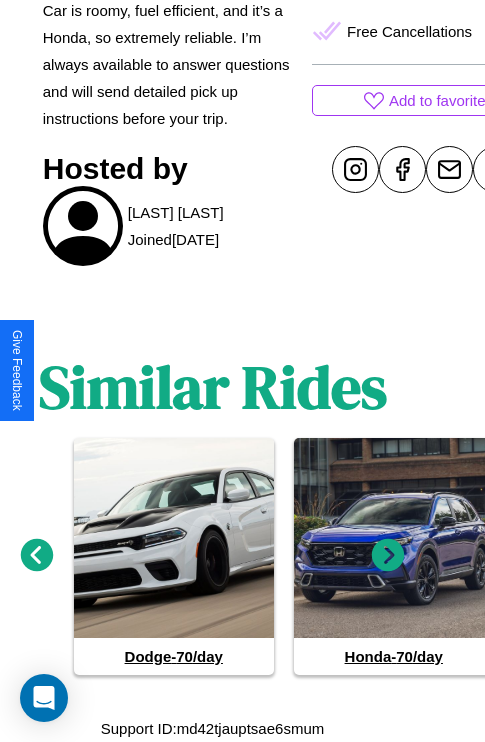 click 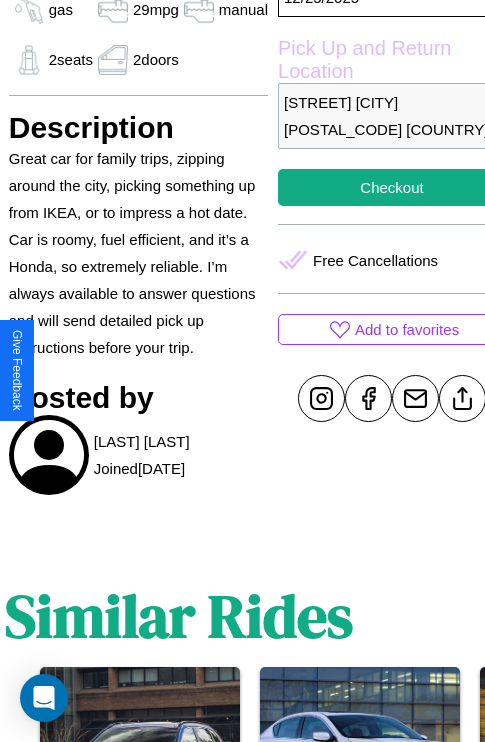 scroll, scrollTop: 641, scrollLeft: 68, axis: both 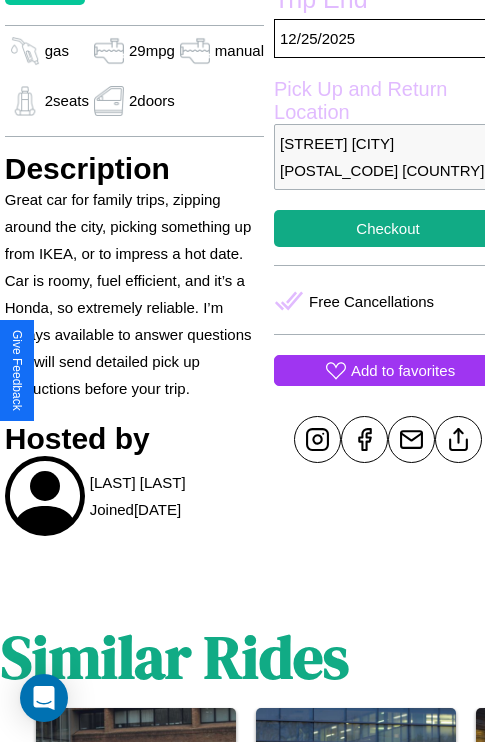 click on "Add to favorites" at bounding box center (403, 370) 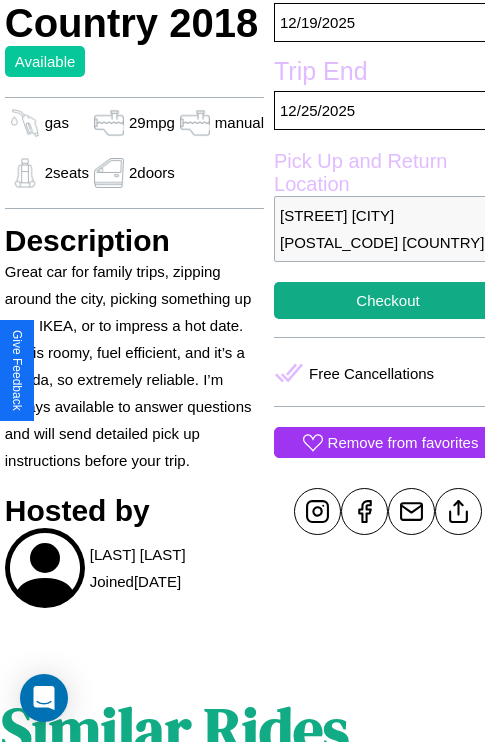 scroll, scrollTop: 499, scrollLeft: 68, axis: both 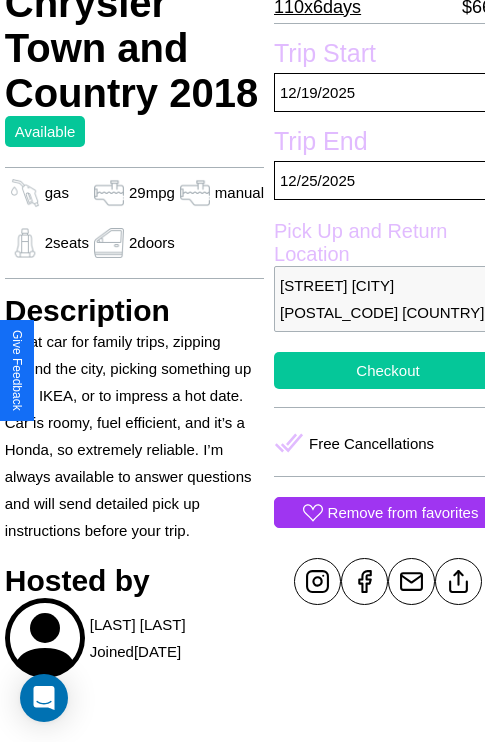 click on "Checkout" at bounding box center [388, 370] 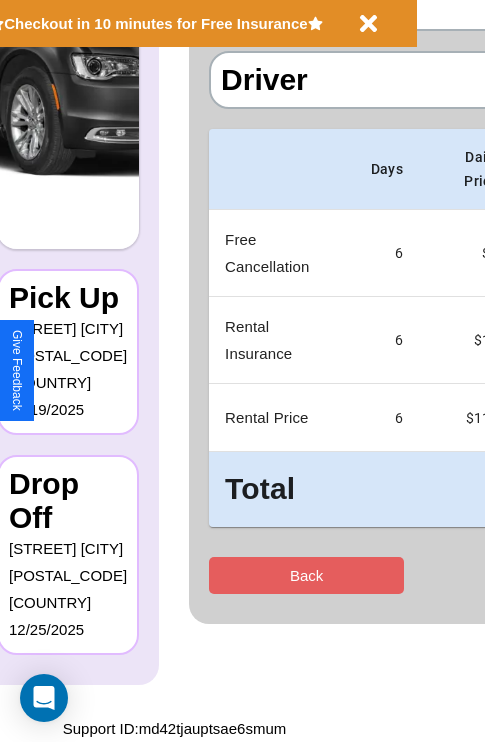 scroll, scrollTop: 0, scrollLeft: 0, axis: both 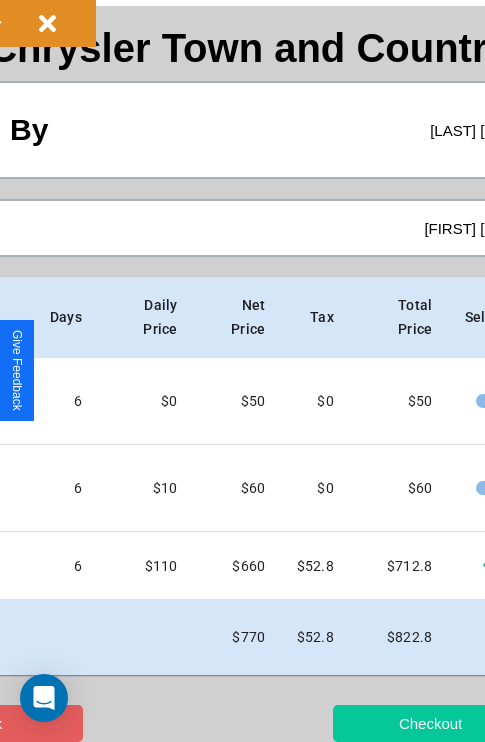 click on "Checkout" at bounding box center [430, 723] 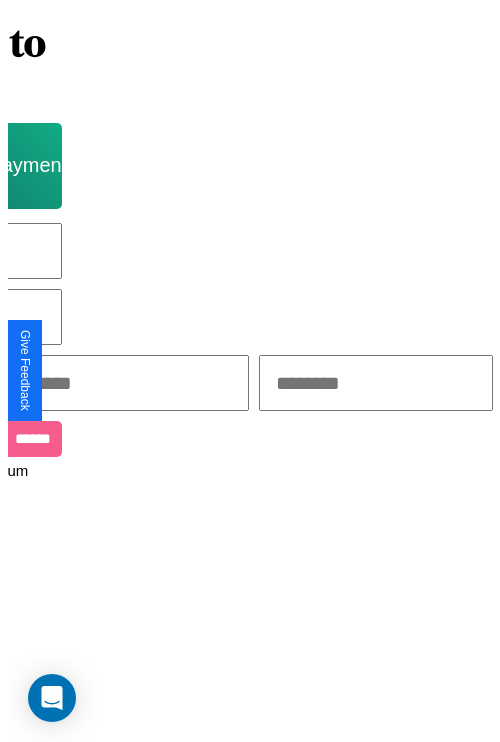 scroll, scrollTop: 0, scrollLeft: 0, axis: both 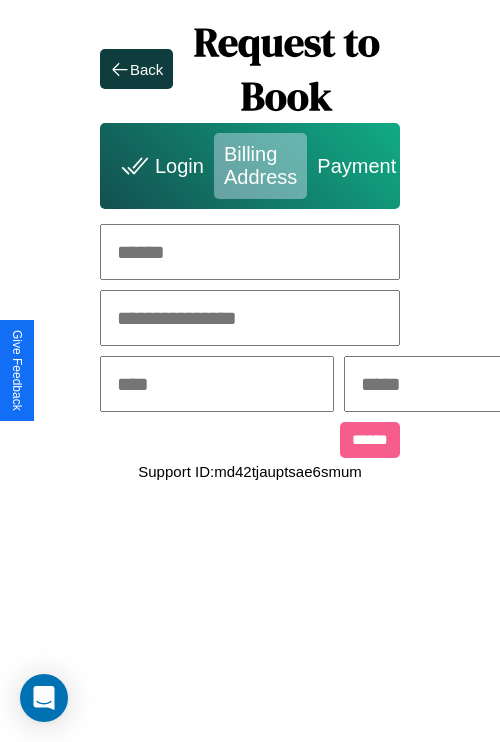 click at bounding box center (250, 252) 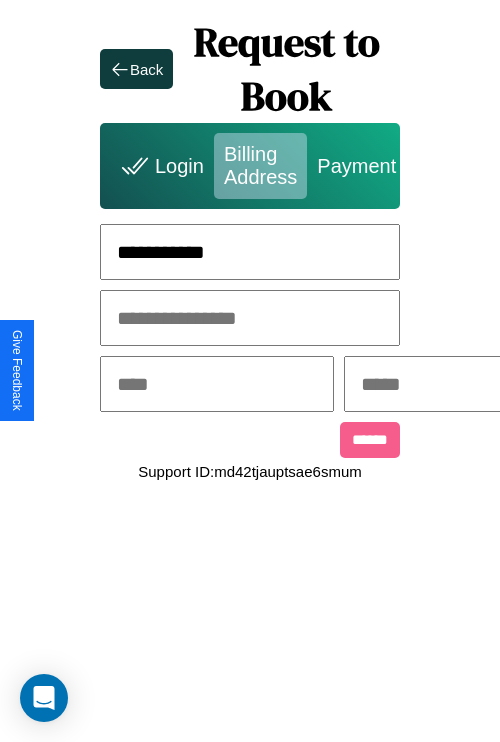 type on "**********" 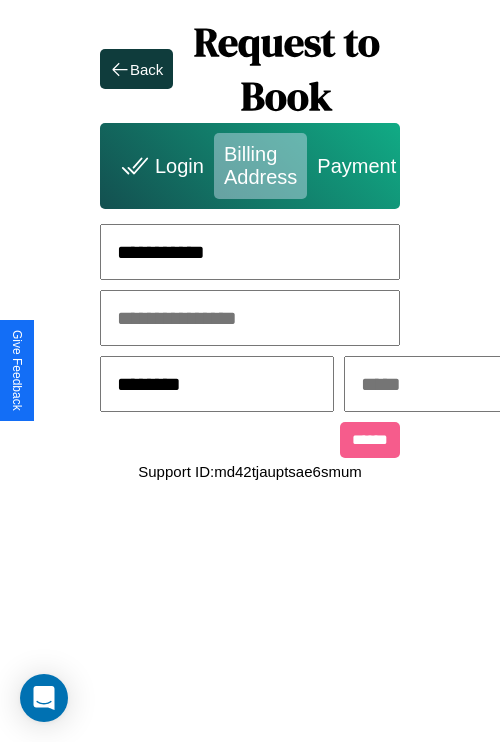 type on "********" 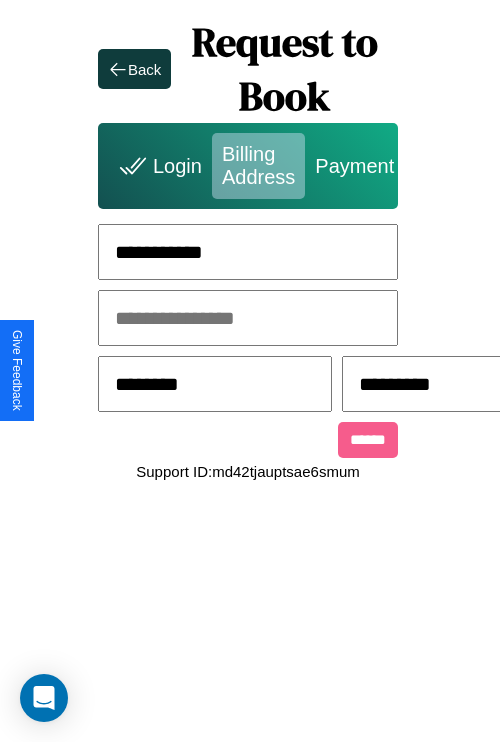 scroll, scrollTop: 0, scrollLeft: 517, axis: horizontal 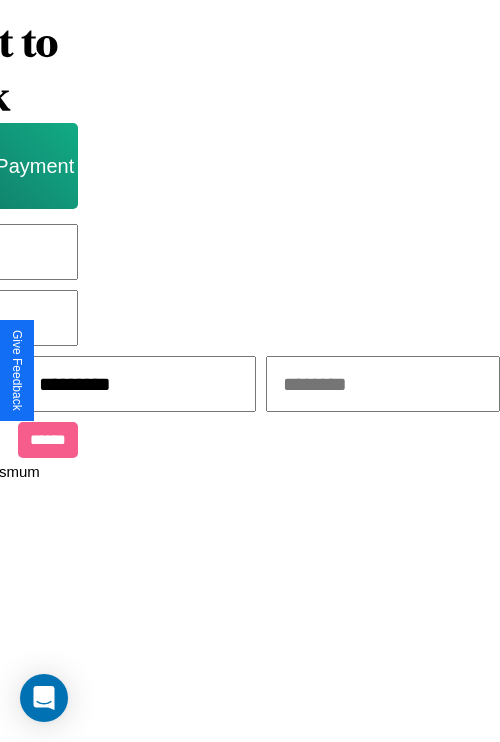 type on "*********" 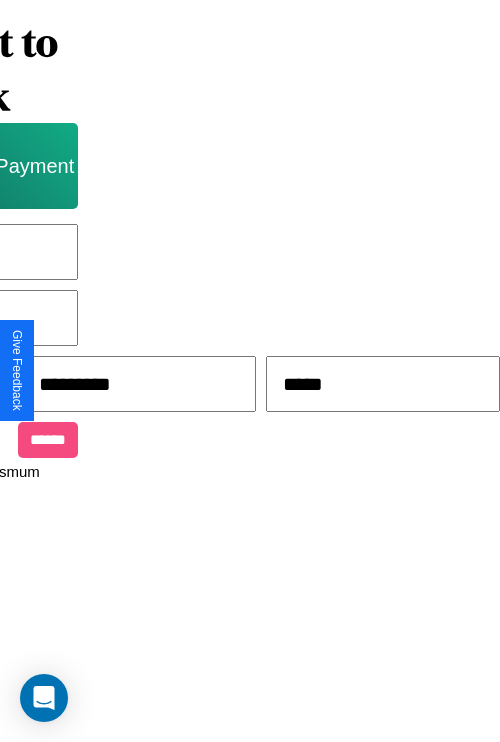 type on "*****" 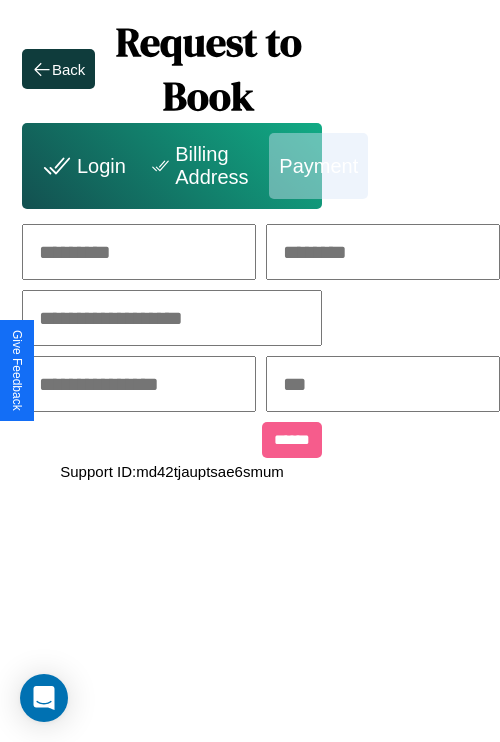 scroll, scrollTop: 0, scrollLeft: 208, axis: horizontal 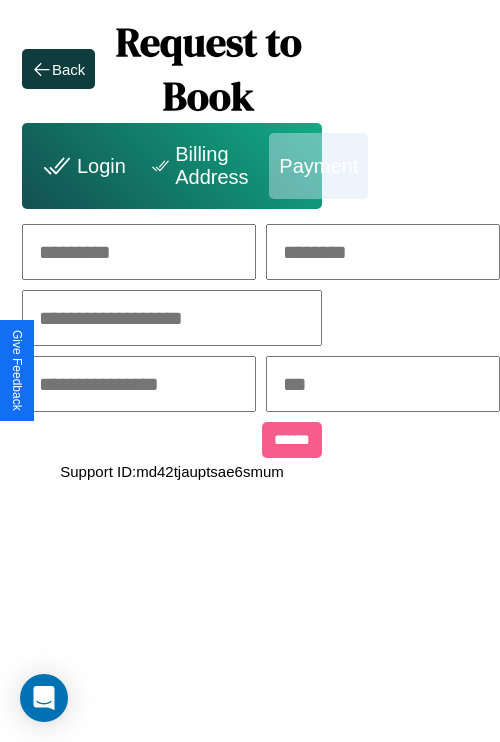 click at bounding box center (139, 252) 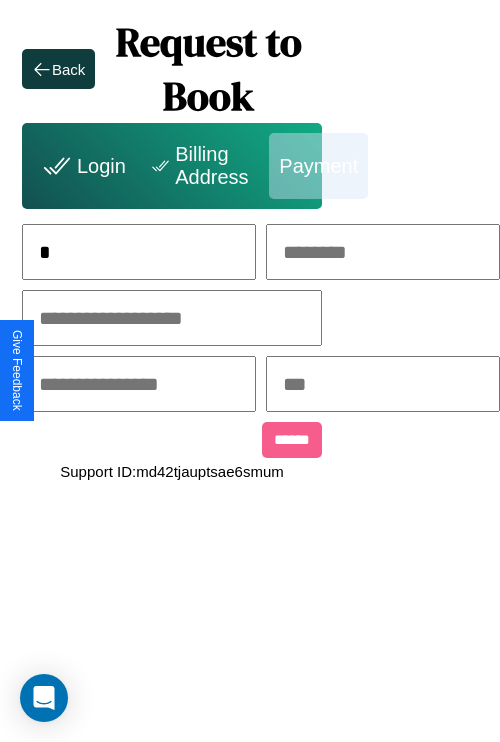 scroll, scrollTop: 0, scrollLeft: 130, axis: horizontal 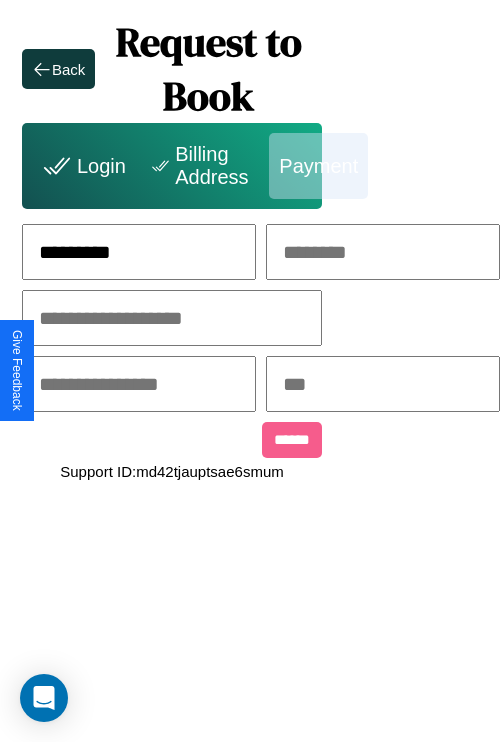 type on "*********" 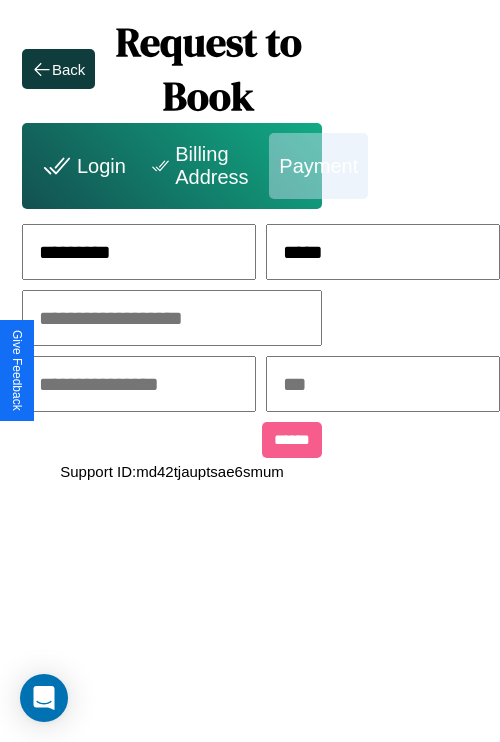 type on "*****" 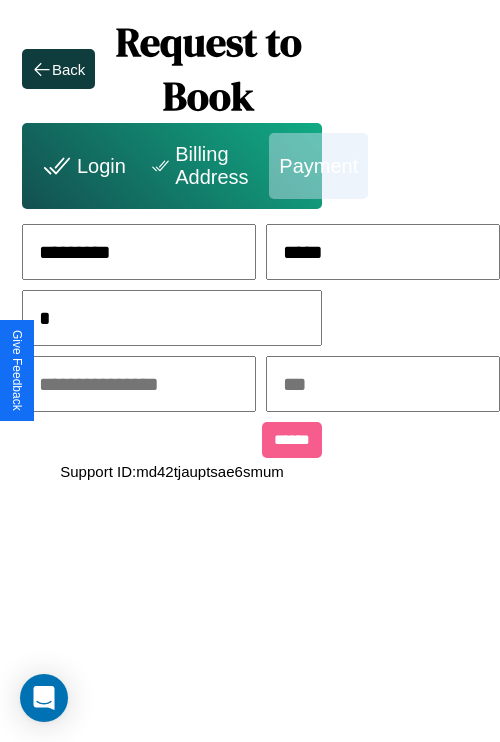 scroll, scrollTop: 0, scrollLeft: 128, axis: horizontal 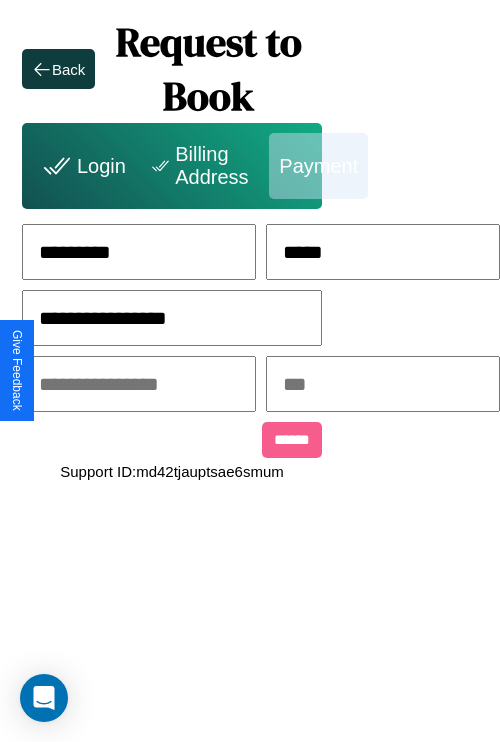 type on "**********" 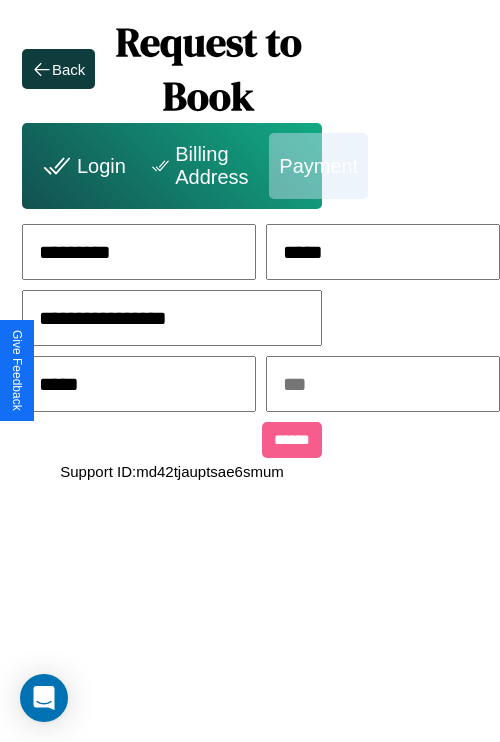 type on "*****" 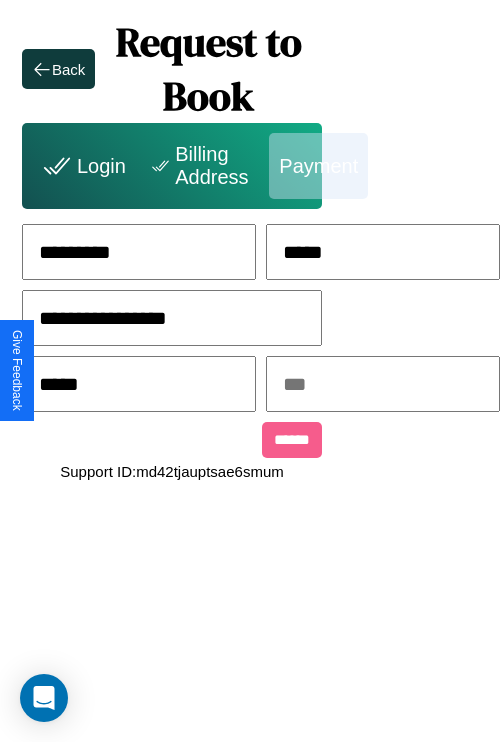 click at bounding box center [383, 384] 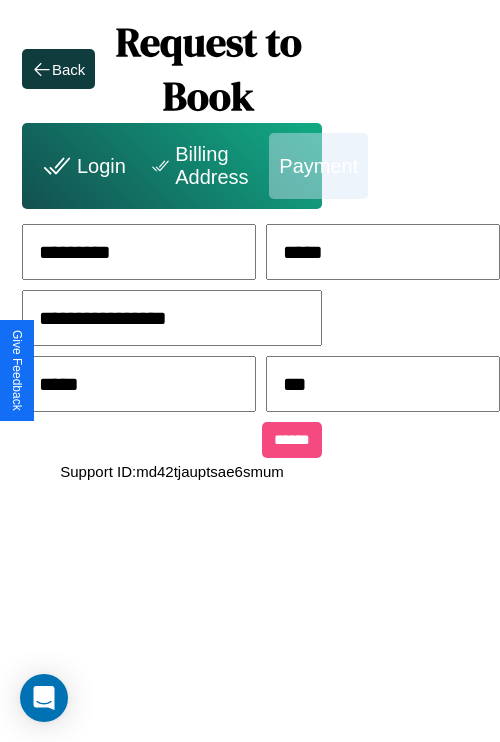 type on "***" 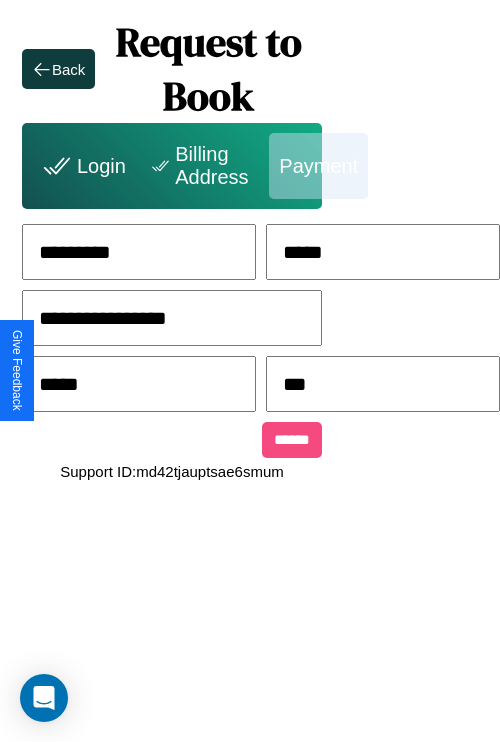 click on "******" at bounding box center [292, 440] 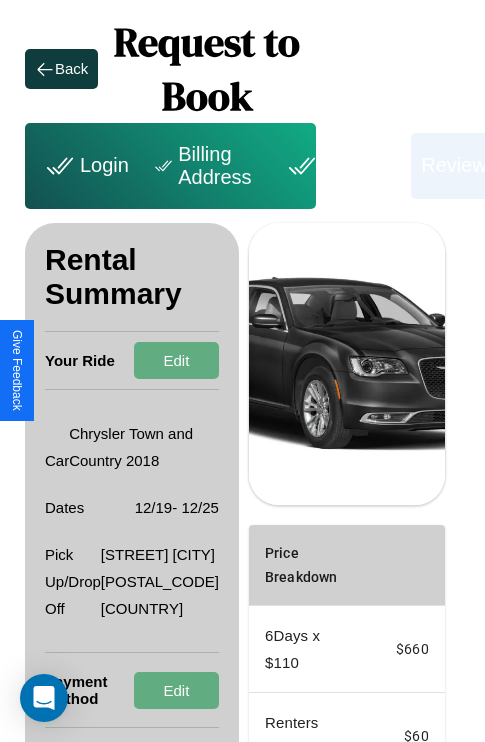 scroll, scrollTop: 301, scrollLeft: 72, axis: both 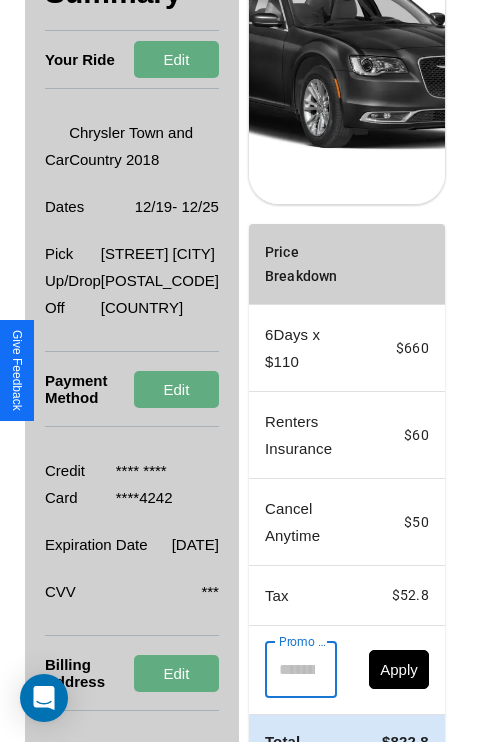 click on "Promo Code" at bounding box center (290, 670) 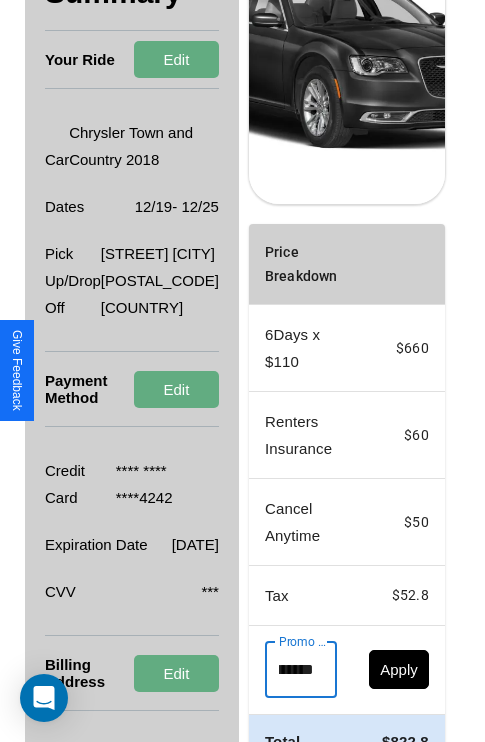 scroll, scrollTop: 0, scrollLeft: 71, axis: horizontal 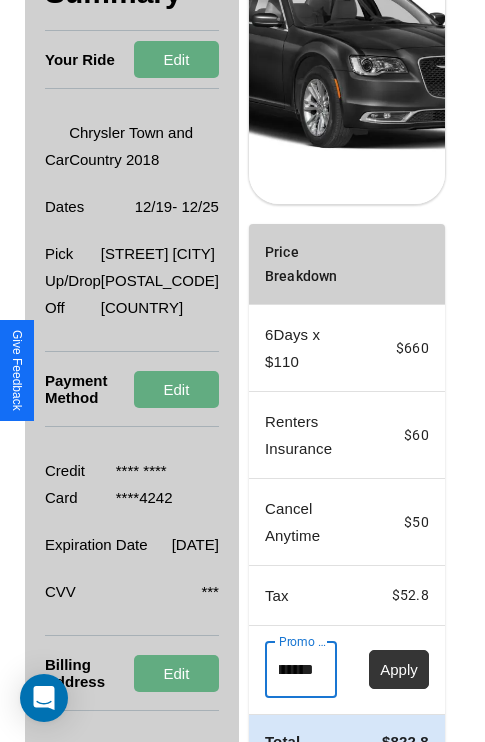 type on "**********" 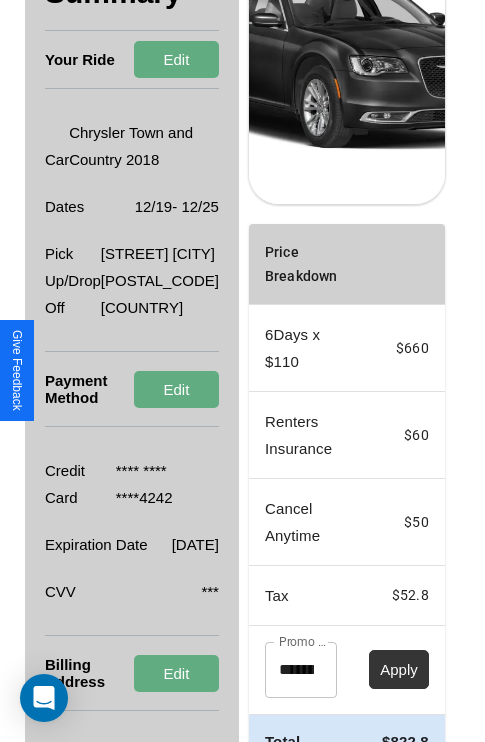 click on "Apply" at bounding box center (399, 669) 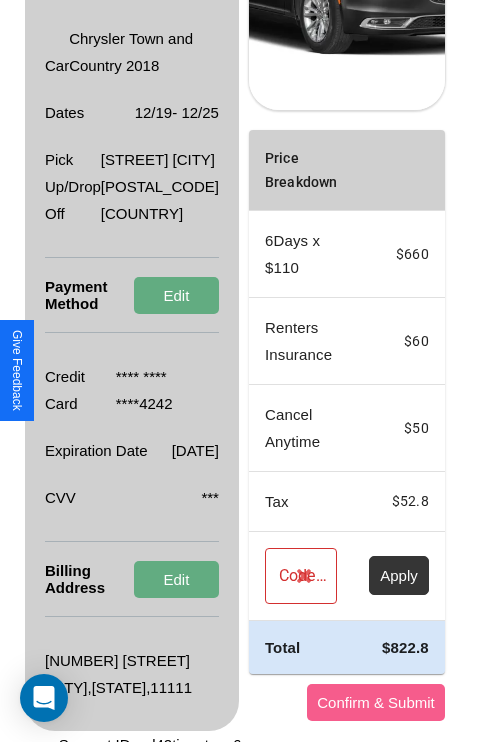 scroll, scrollTop: 455, scrollLeft: 72, axis: both 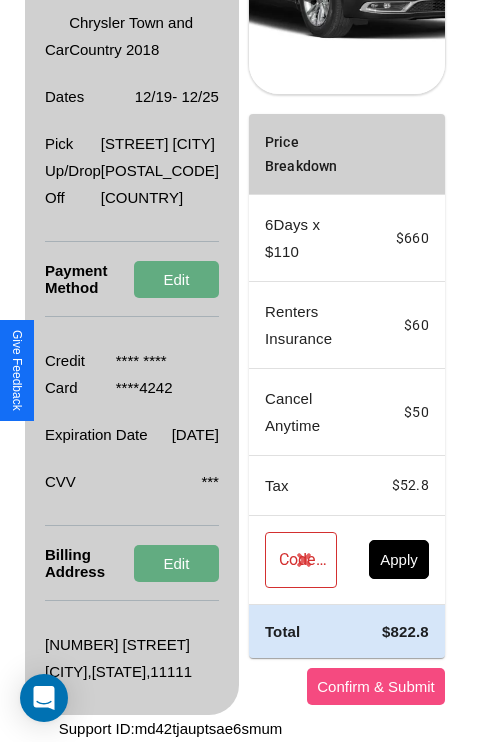 click on "Confirm & Submit" at bounding box center [376, 686] 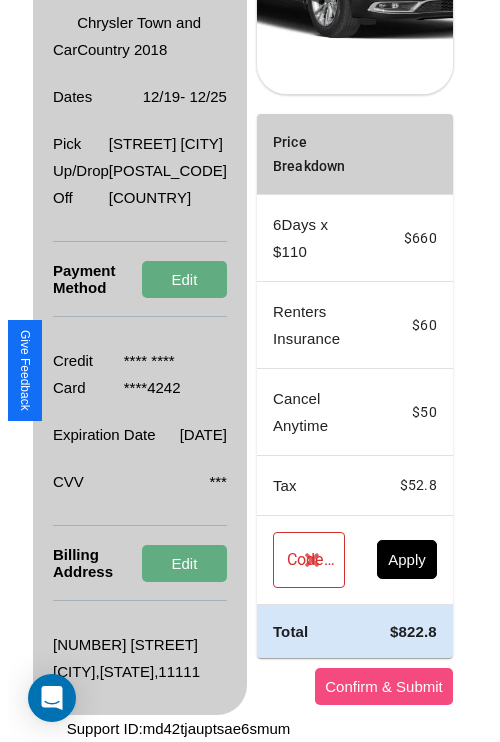 scroll, scrollTop: 0, scrollLeft: 72, axis: horizontal 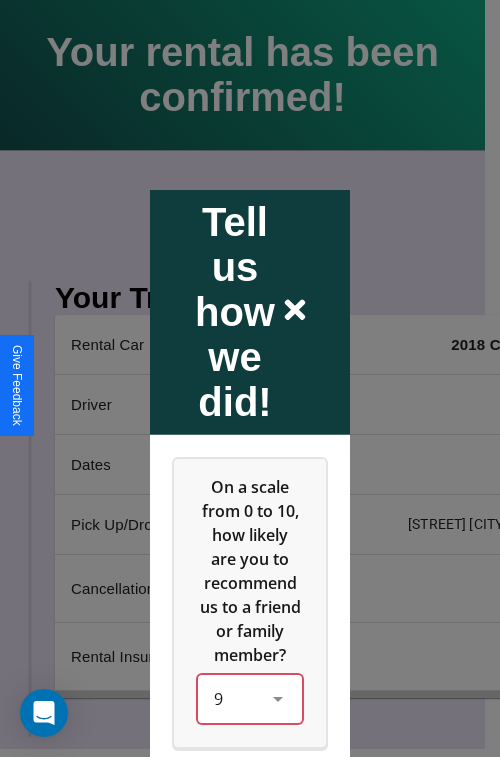 click on "9" at bounding box center [250, 698] 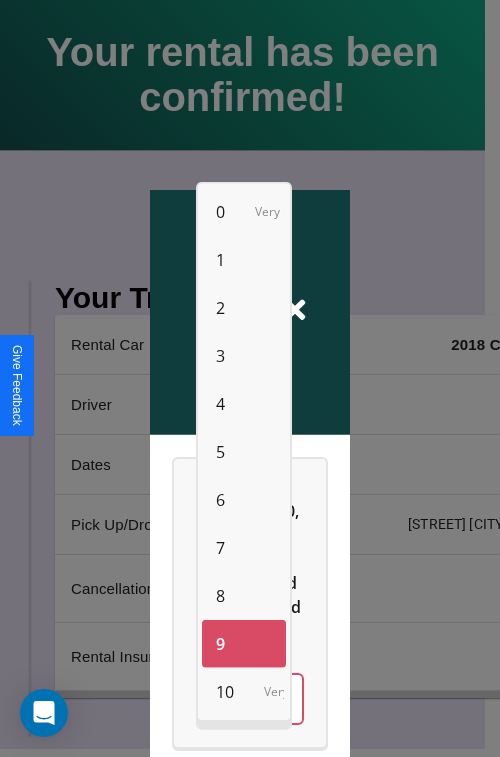 click on "1" at bounding box center [220, 260] 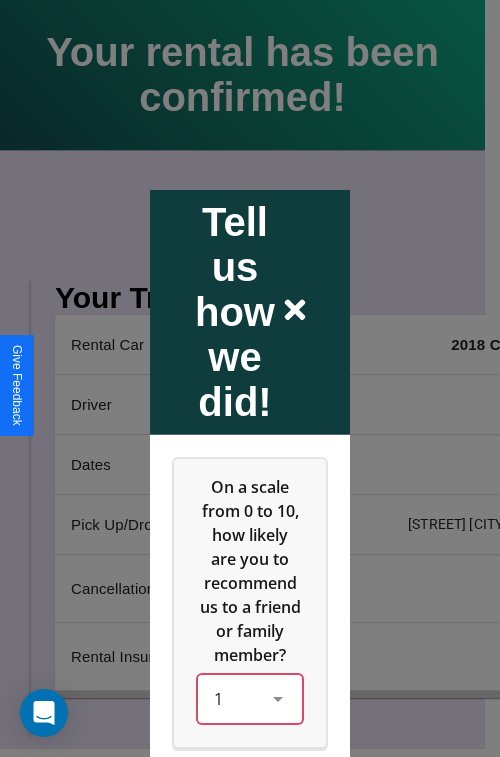 scroll, scrollTop: 334, scrollLeft: 0, axis: vertical 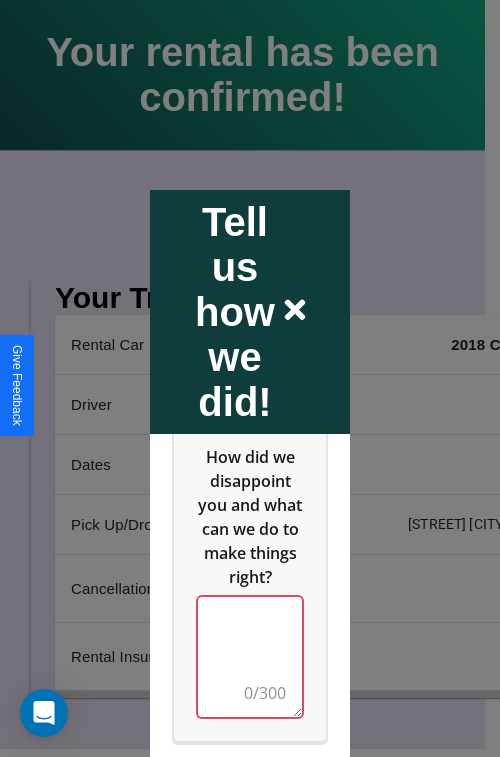 click at bounding box center (250, 656) 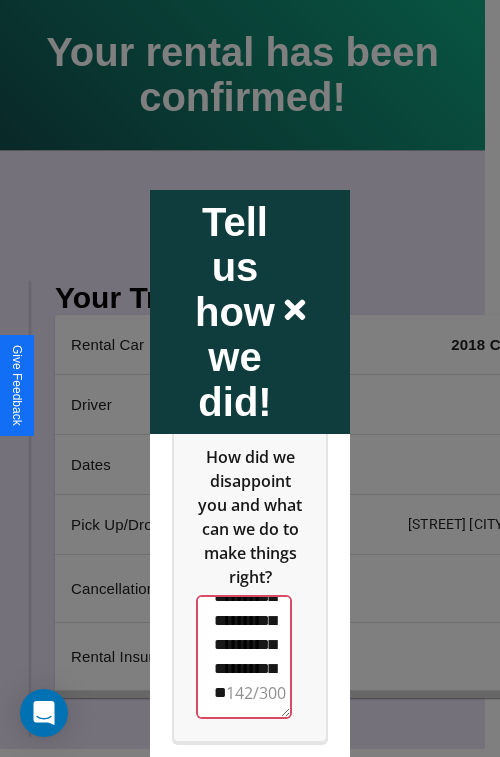 scroll, scrollTop: 660, scrollLeft: 0, axis: vertical 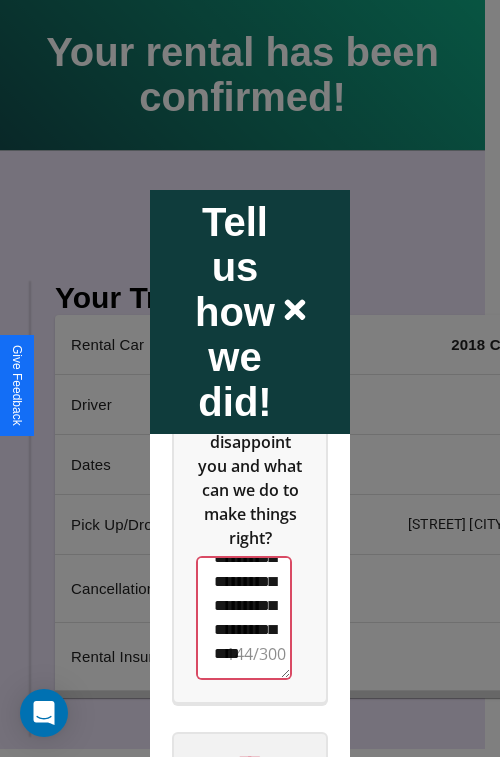 type on "**********" 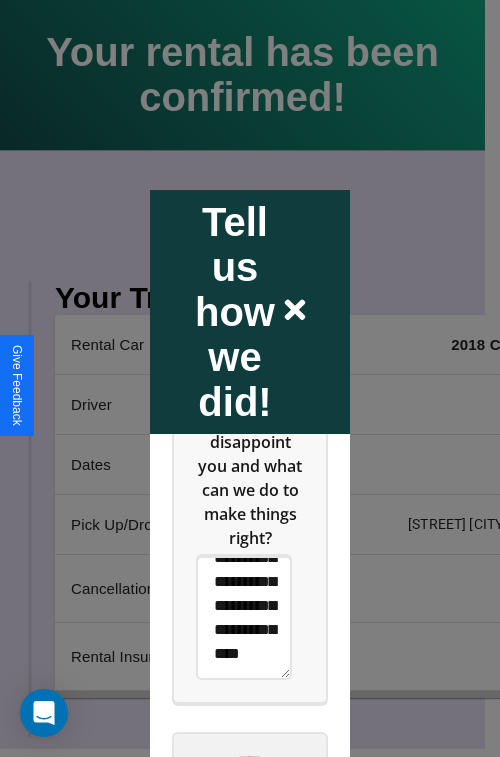 click on "****" at bounding box center [250, 761] 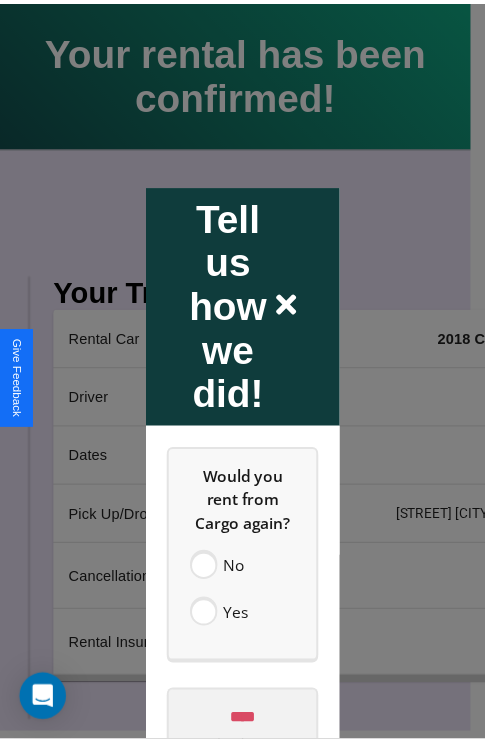 scroll, scrollTop: 0, scrollLeft: 0, axis: both 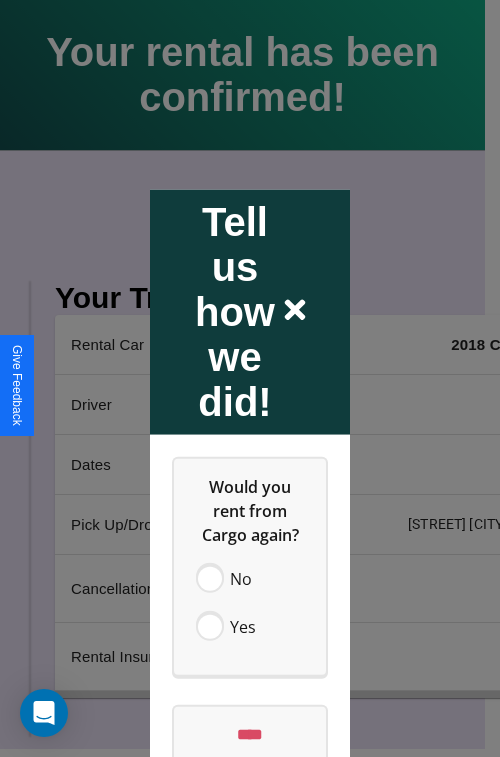 click at bounding box center (250, 378) 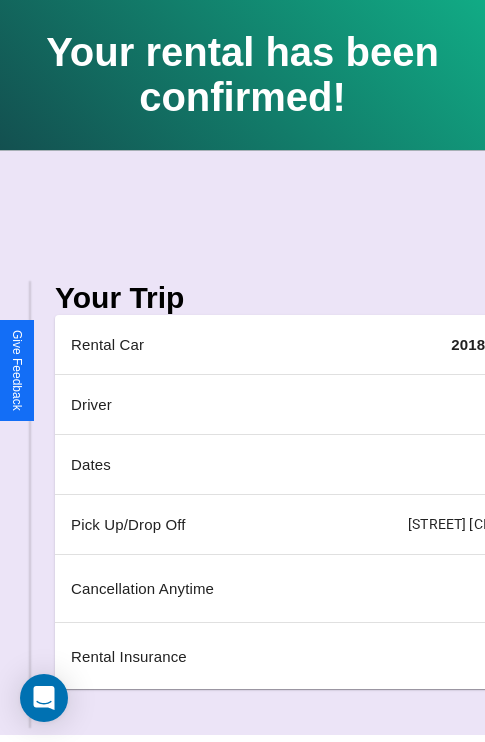 scroll, scrollTop: 0, scrollLeft: 235, axis: horizontal 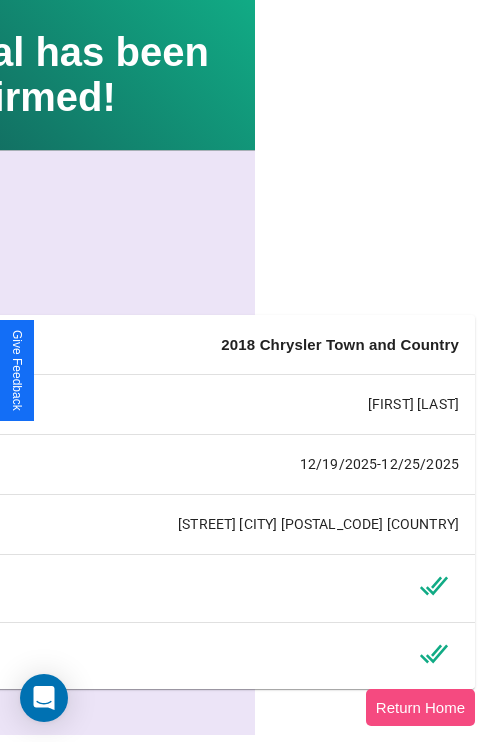 click on "Return Home" at bounding box center (420, 707) 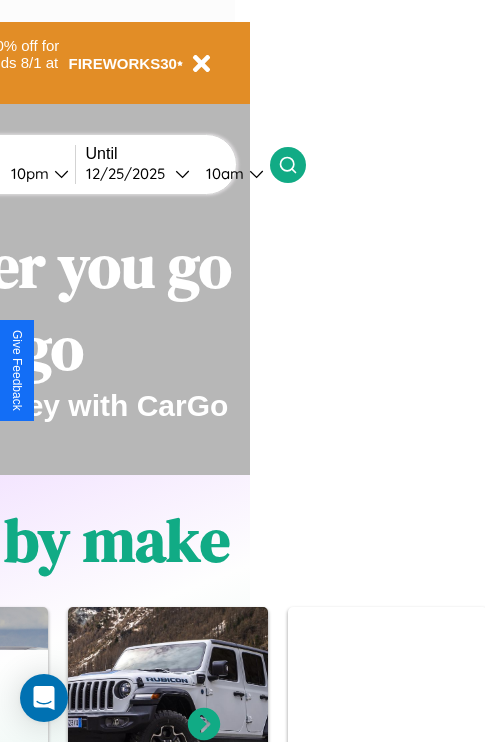 scroll, scrollTop: 0, scrollLeft: 0, axis: both 